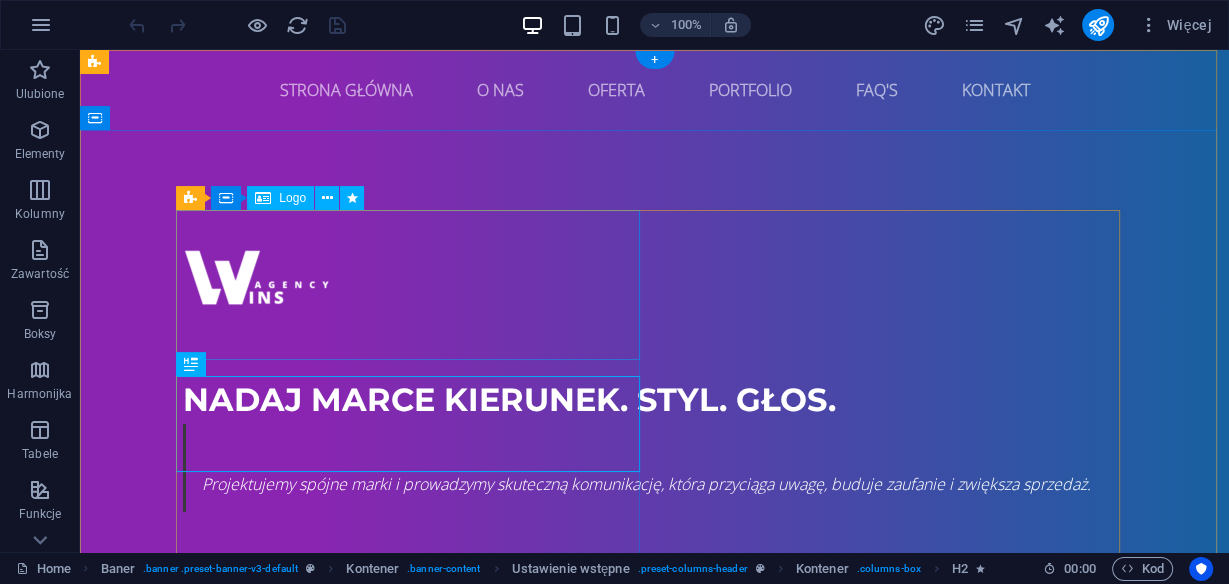 scroll, scrollTop: 0, scrollLeft: 0, axis: both 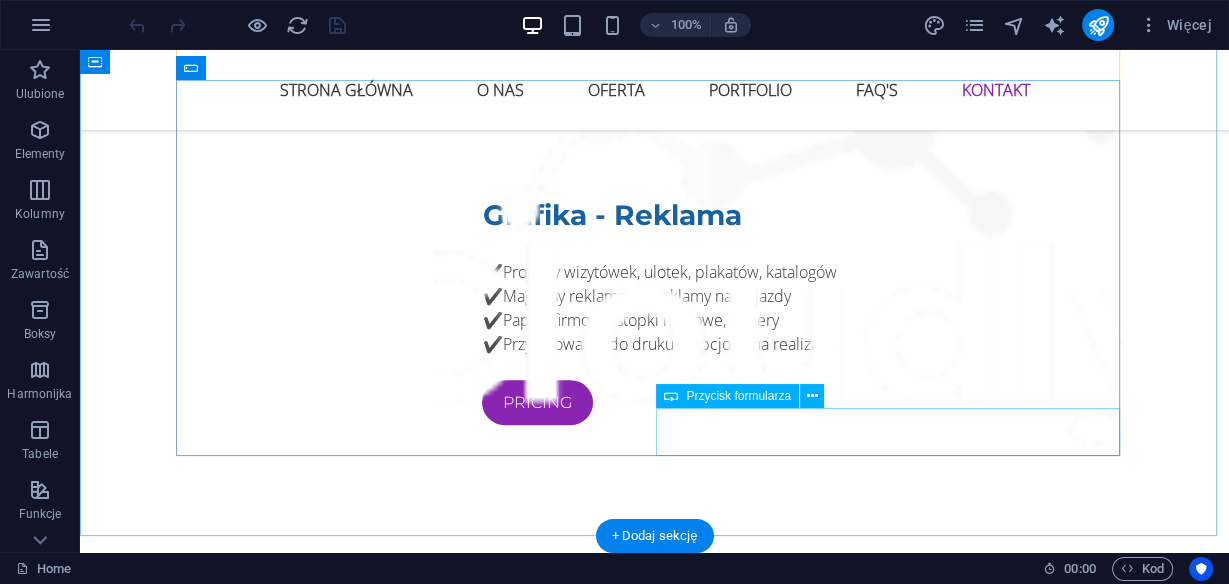 click on "WYŚLIJ" 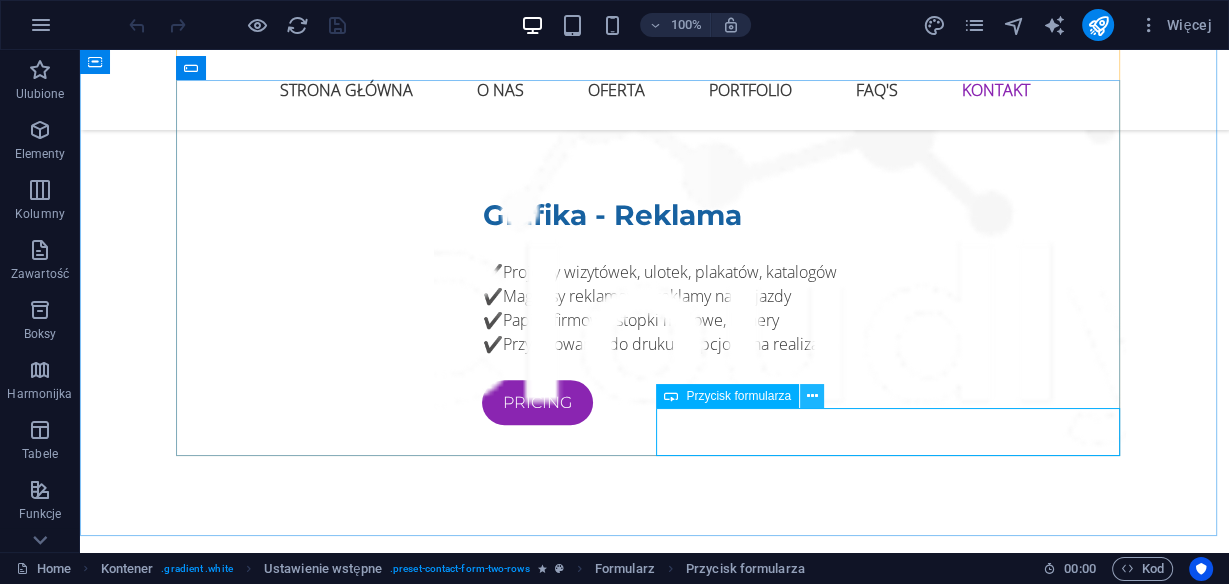 click at bounding box center [812, 396] 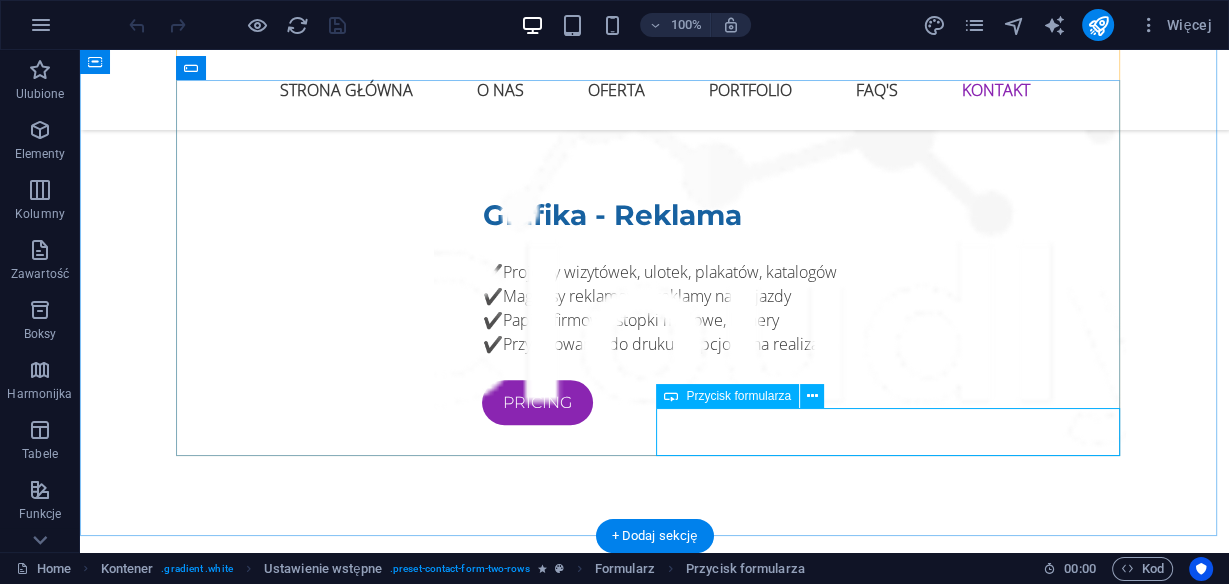 click on "WYŚLIJ" 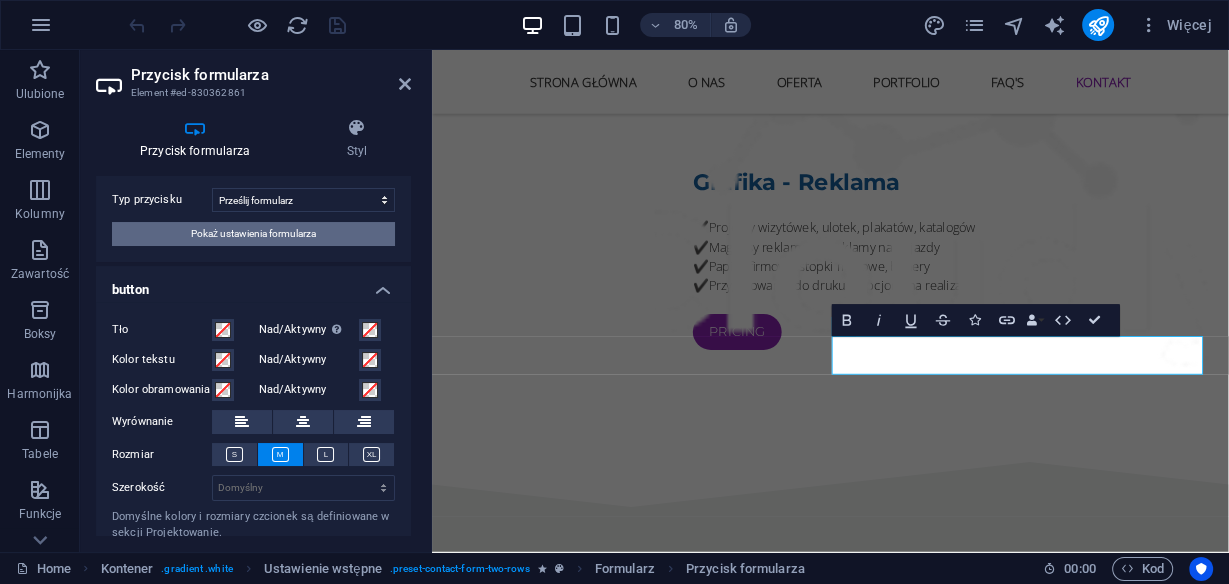 scroll, scrollTop: 0, scrollLeft: 0, axis: both 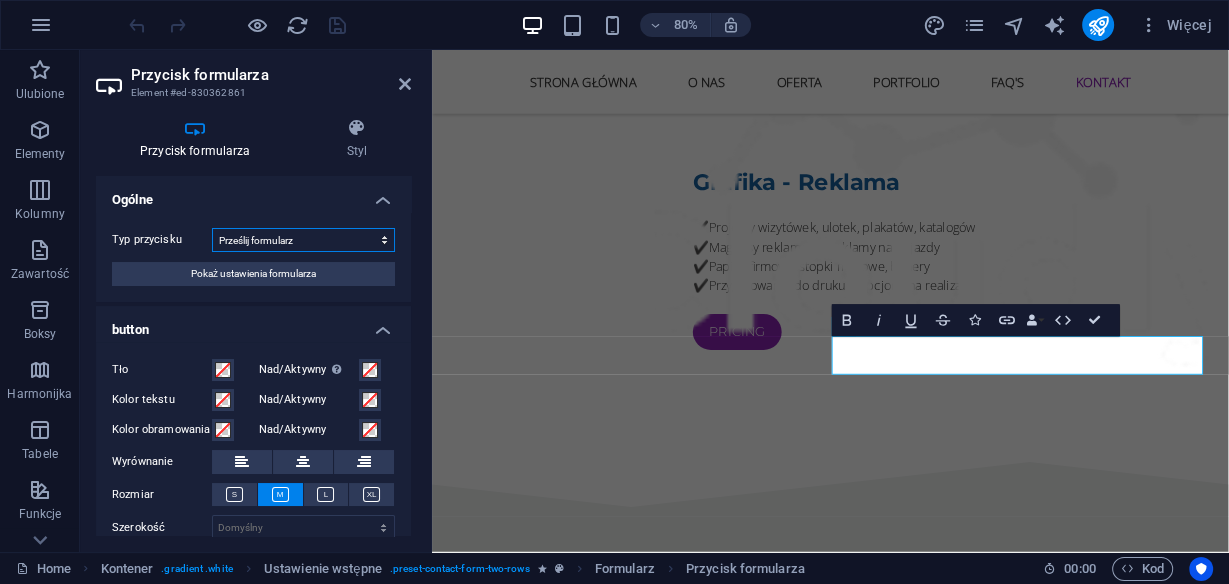 click on "Prześlij formularz Zresetuj formularz Brak aktywności" at bounding box center (303, 240) 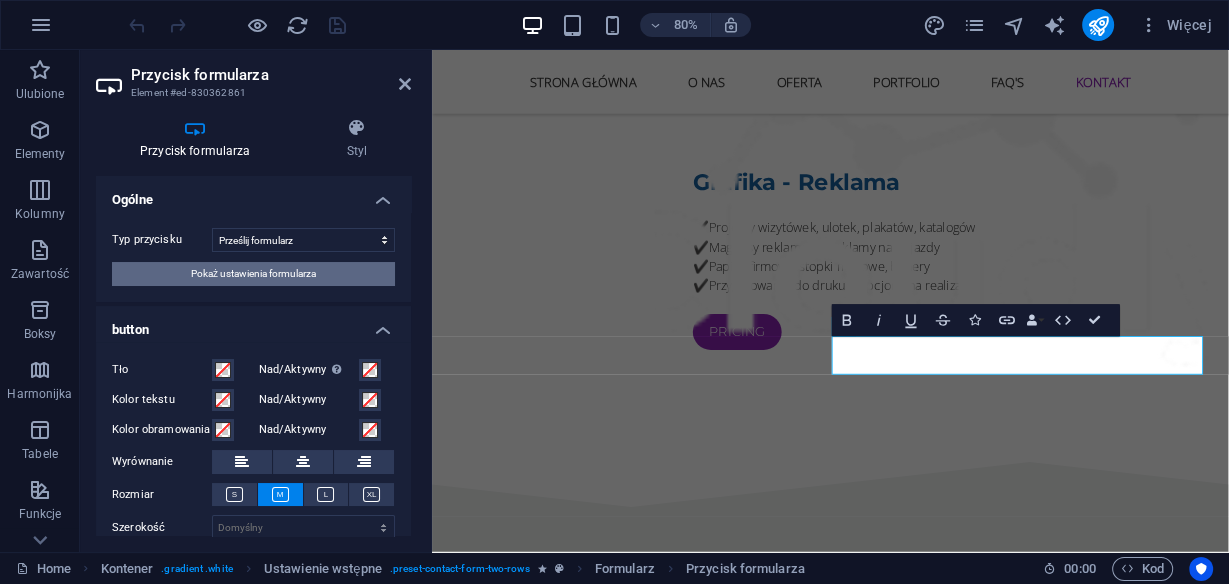 click on "Pokaż ustawienia formularza" at bounding box center [253, 274] 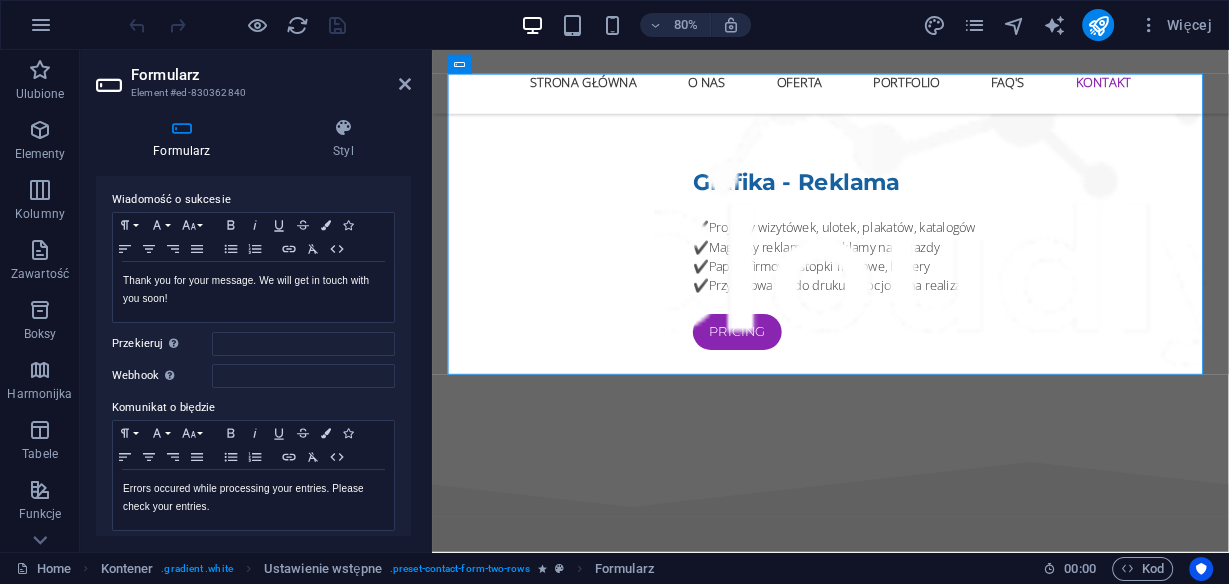 scroll, scrollTop: 80, scrollLeft: 0, axis: vertical 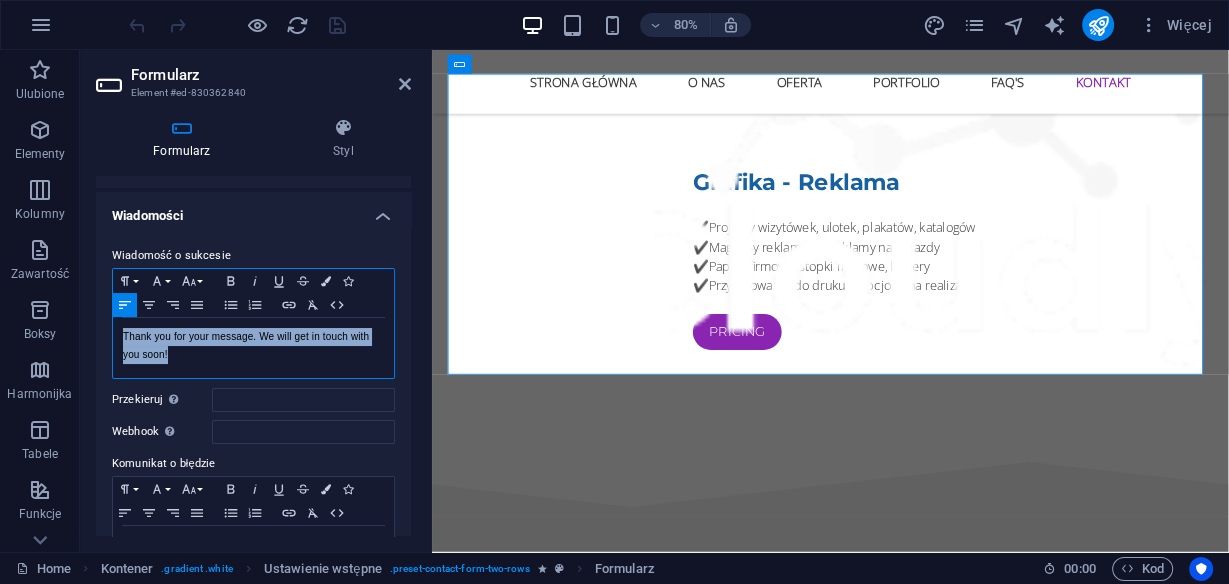 drag, startPoint x: 174, startPoint y: 356, endPoint x: 121, endPoint y: 340, distance: 55.362442 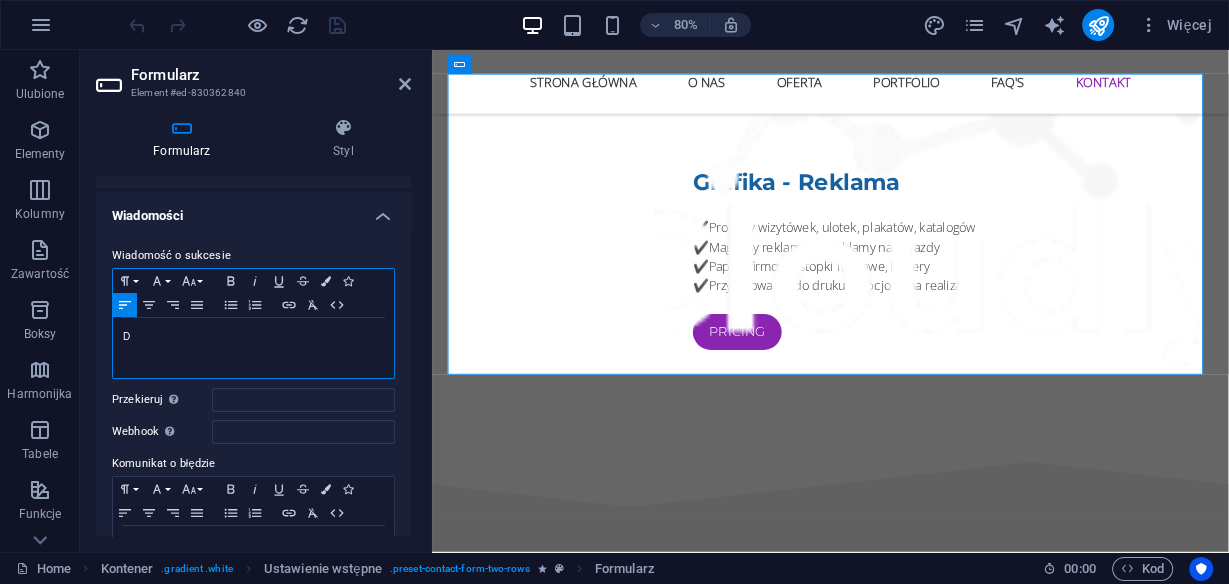 type 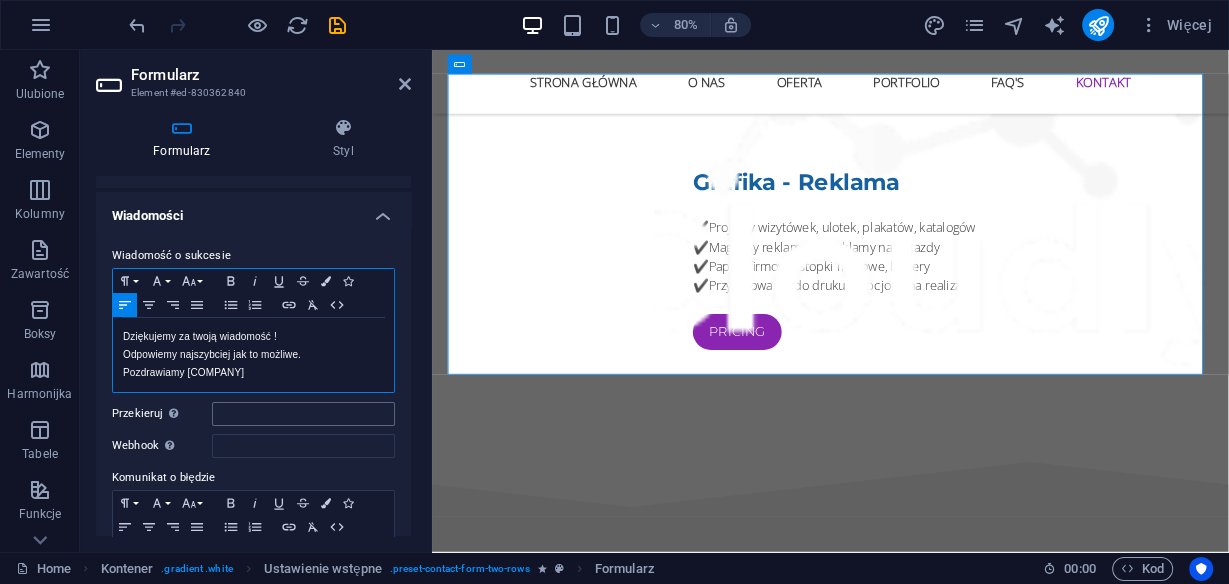 scroll, scrollTop: 160, scrollLeft: 0, axis: vertical 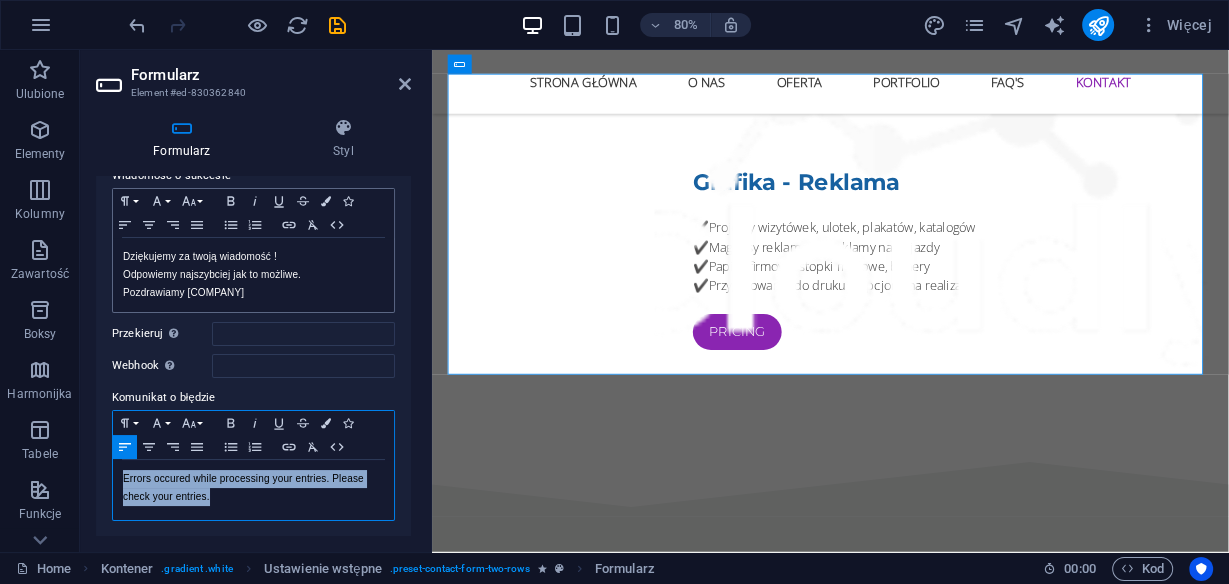 drag, startPoint x: 213, startPoint y: 494, endPoint x: 119, endPoint y: 480, distance: 95.036835 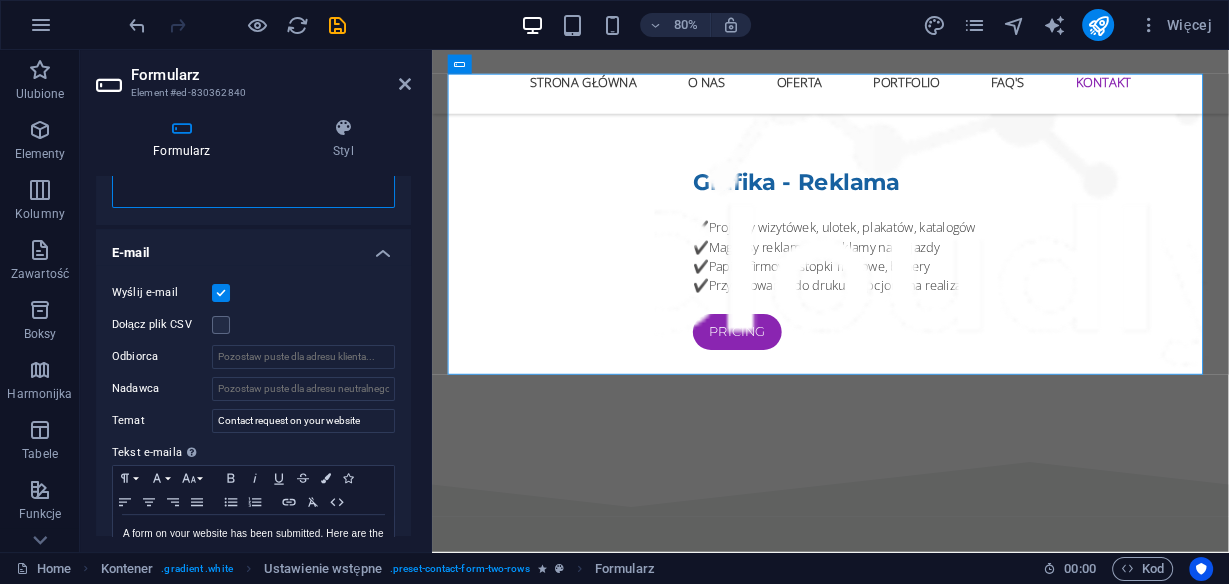 scroll, scrollTop: 480, scrollLeft: 0, axis: vertical 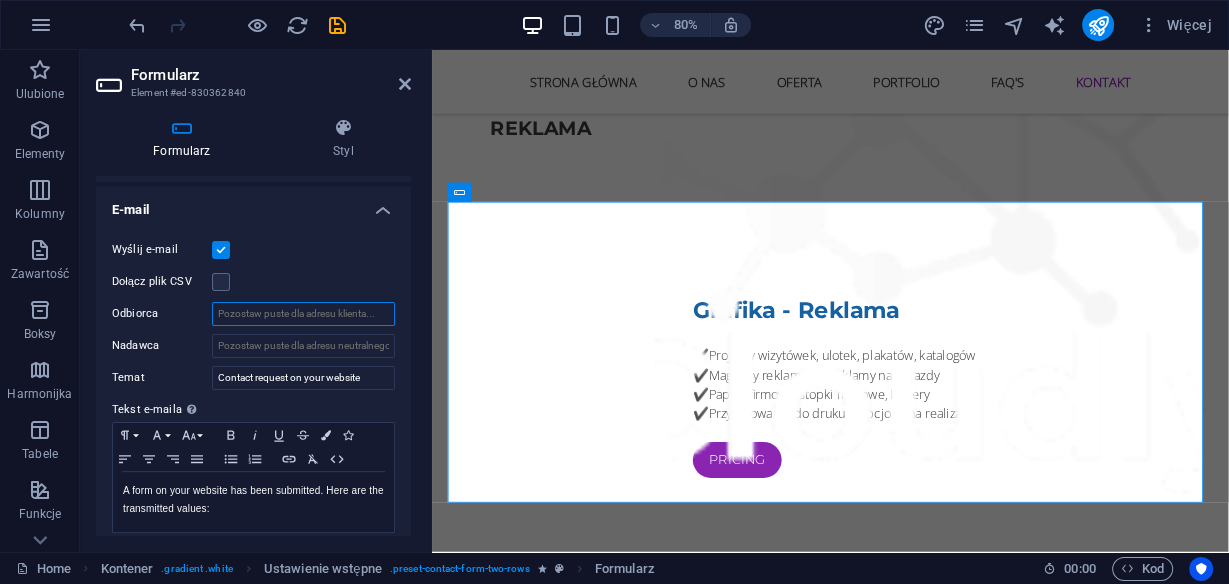 click on "Odbiorca" at bounding box center (303, 314) 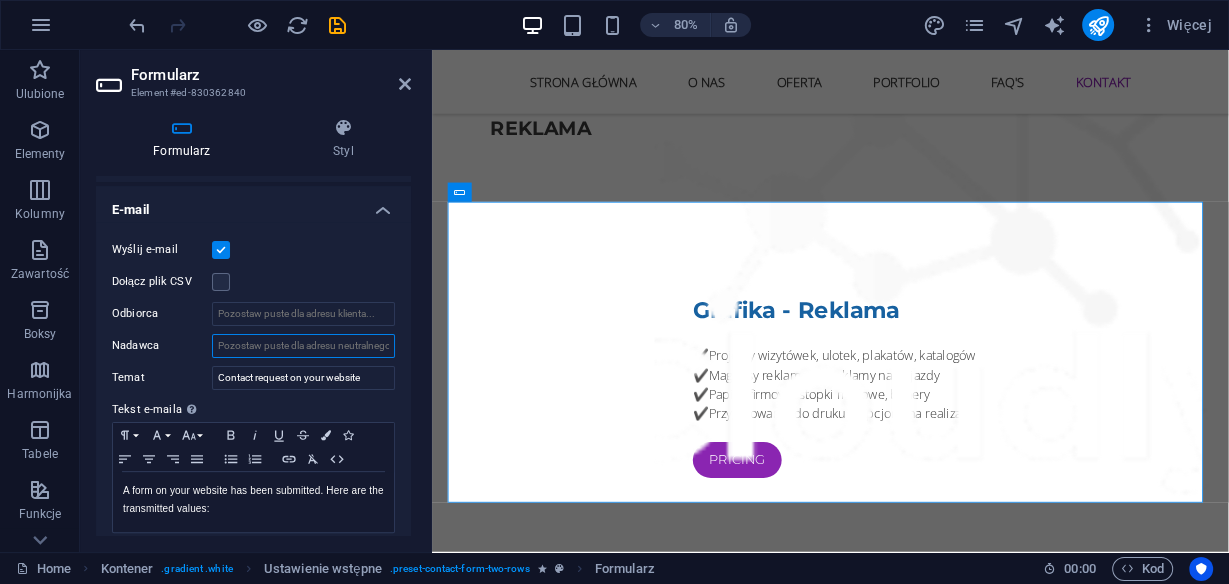 click on "Nadawca" at bounding box center (303, 346) 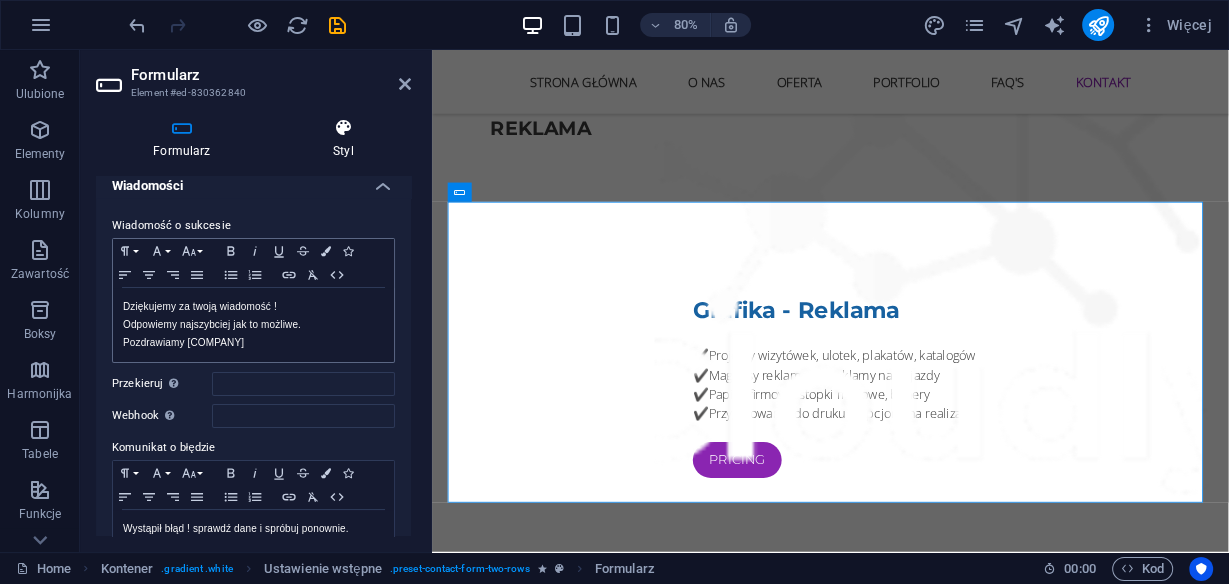scroll, scrollTop: 0, scrollLeft: 0, axis: both 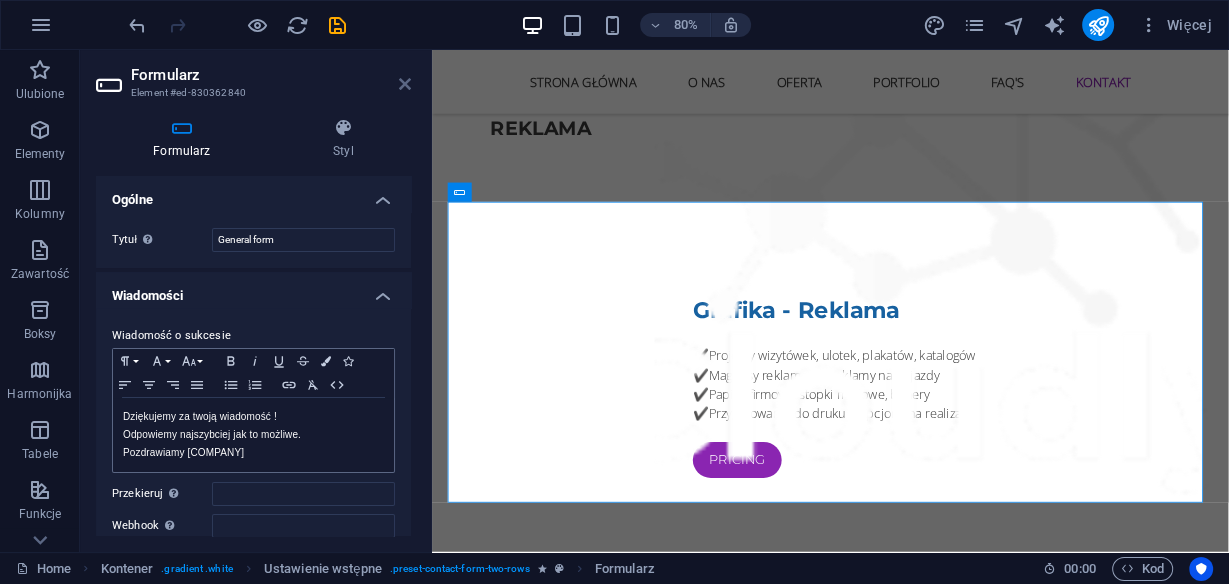 click at bounding box center [405, 84] 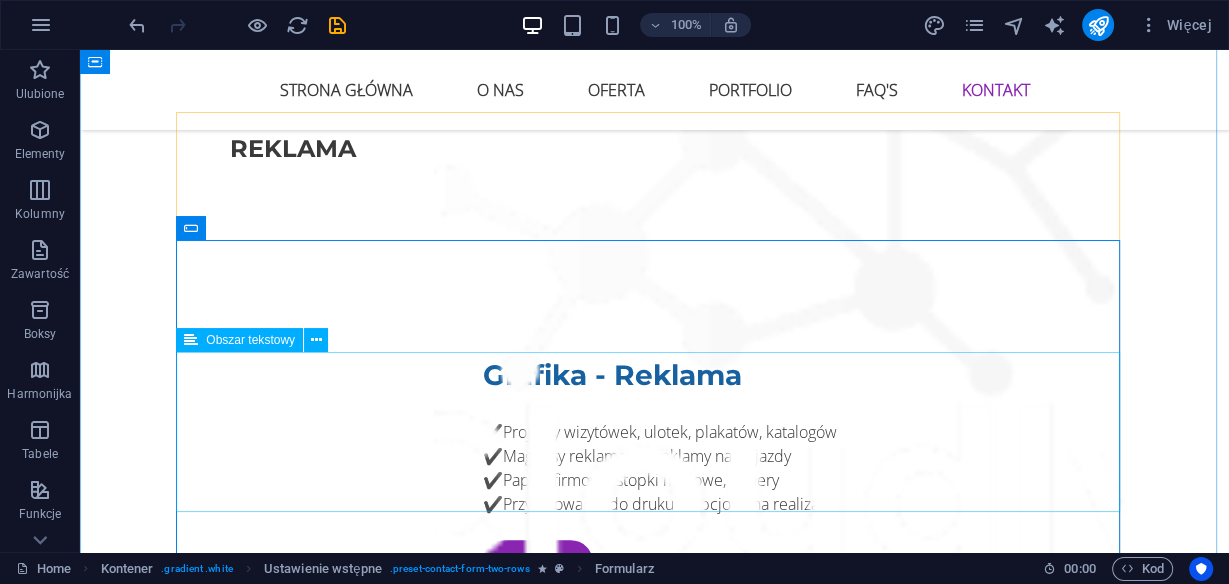 click 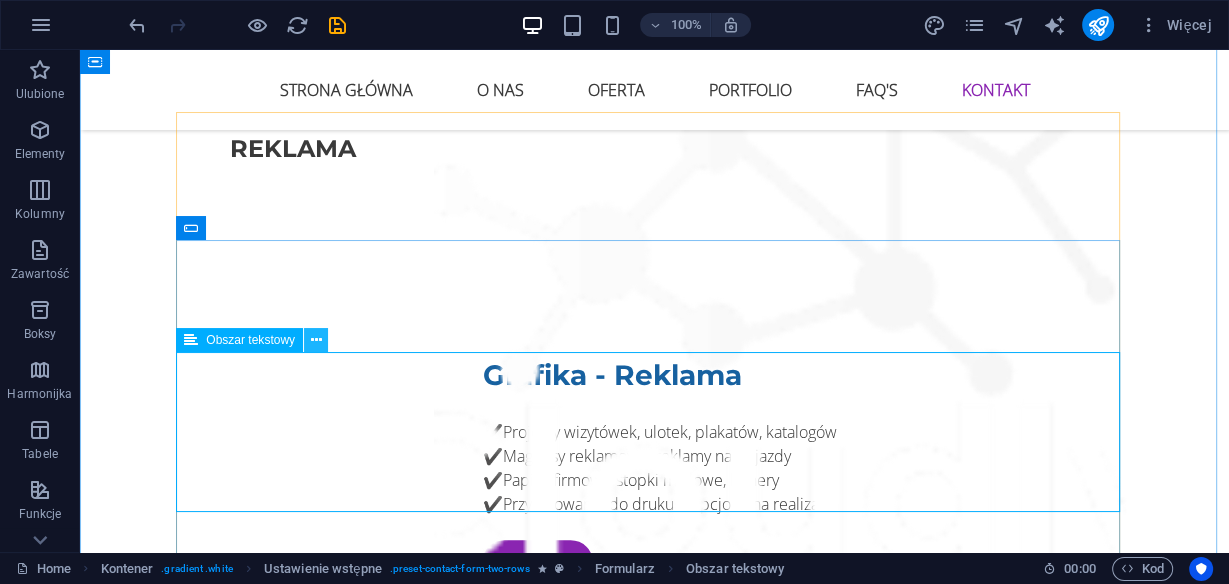 click at bounding box center [316, 340] 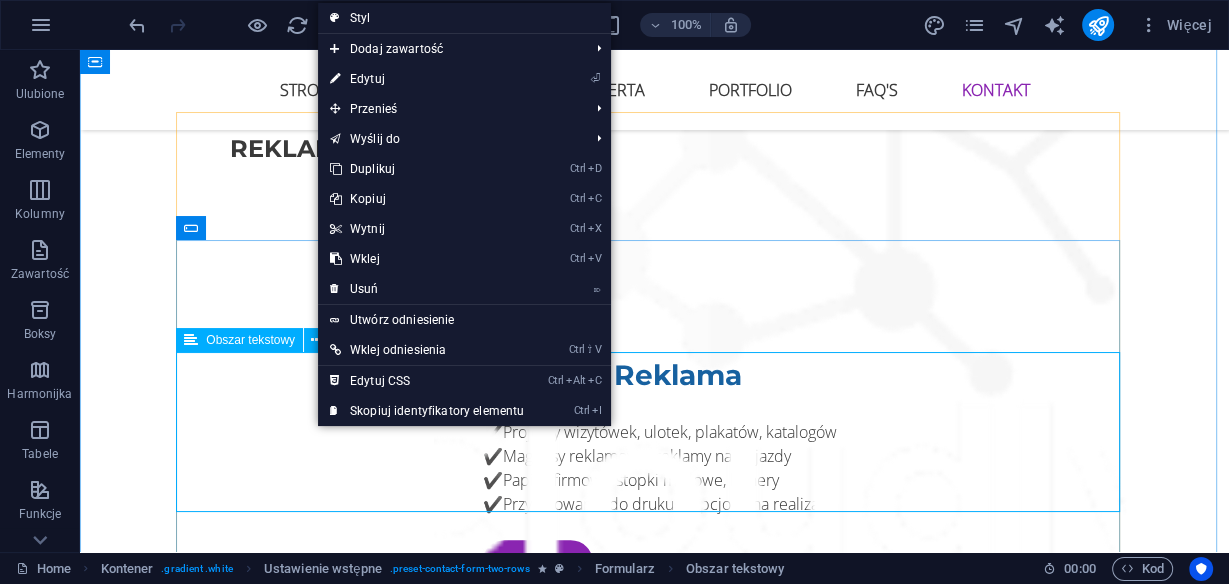 click 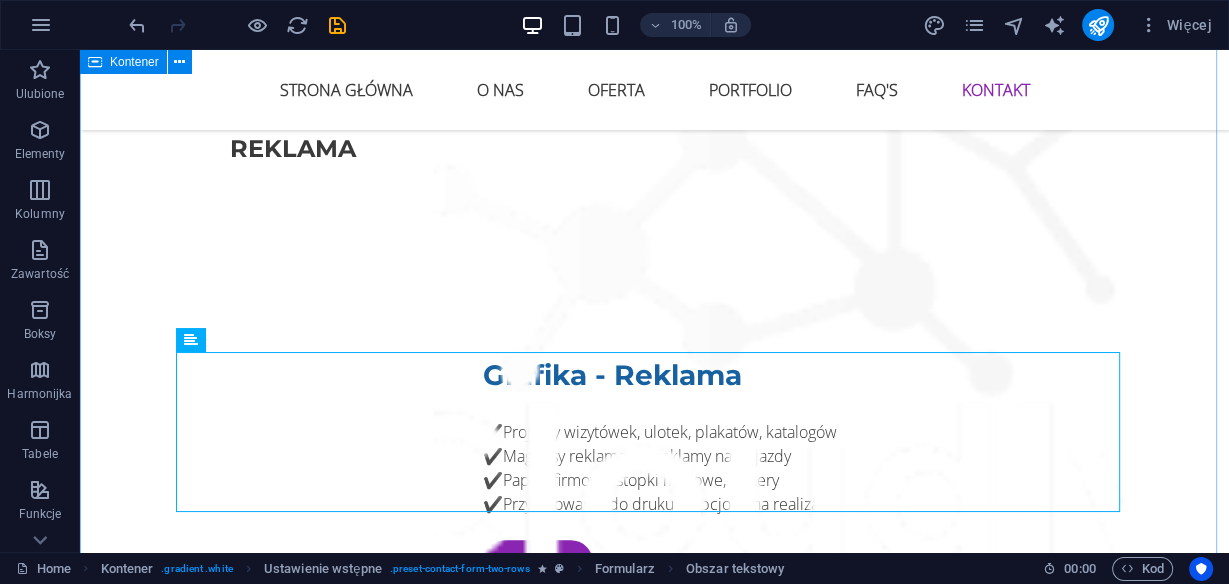 click on "NAPISZ DO NAS Zrób pierwszy krok do lepszego wizerunku. Masz pytanie? Potrzebujesz oferty? A może chcesz zbudować markę od podstaw? Napisz do nas – odpowiemy w ciągu 24 godzin.   I have read and understand the privacy policy. Nieczytelny? Załaduj nowy WYŚLIJ" at bounding box center (654, 3034) 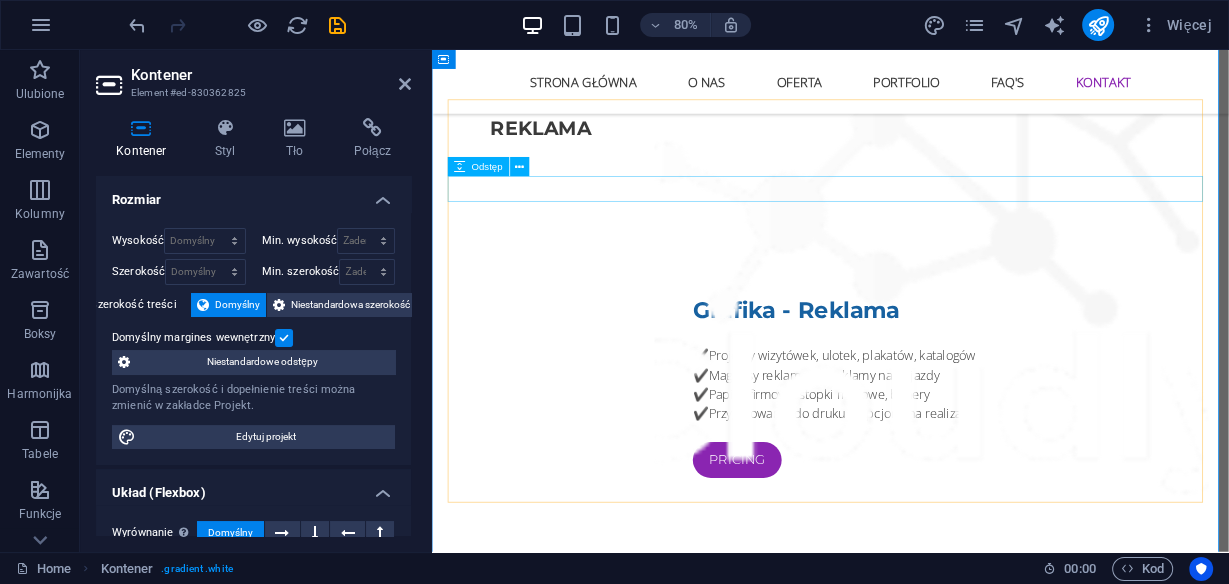 click at bounding box center [930, 2915] 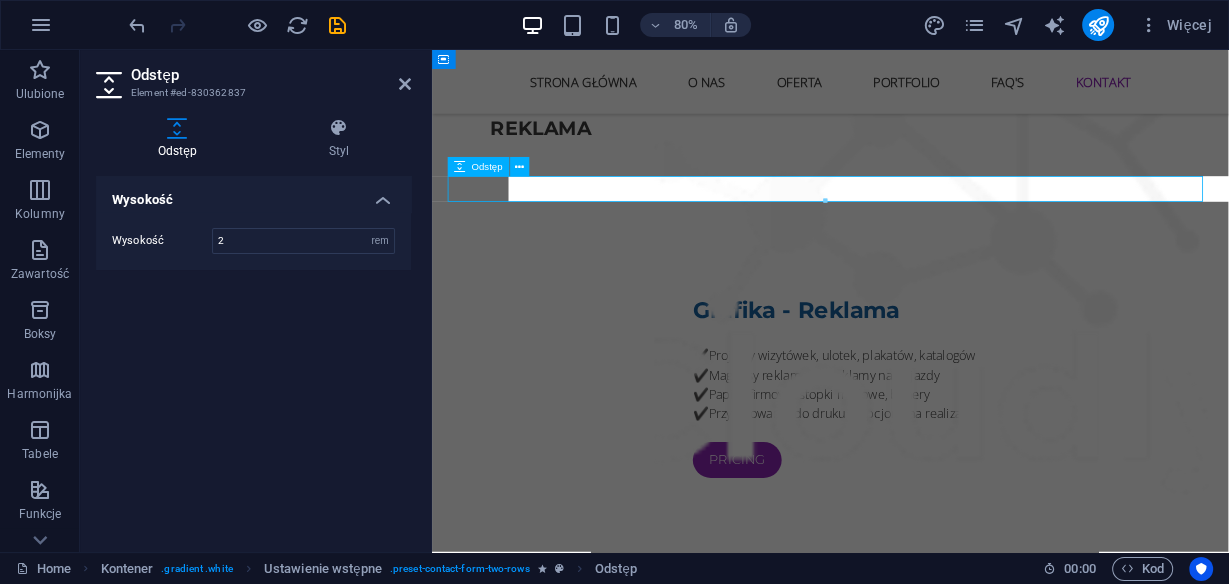 click at bounding box center (930, 2915) 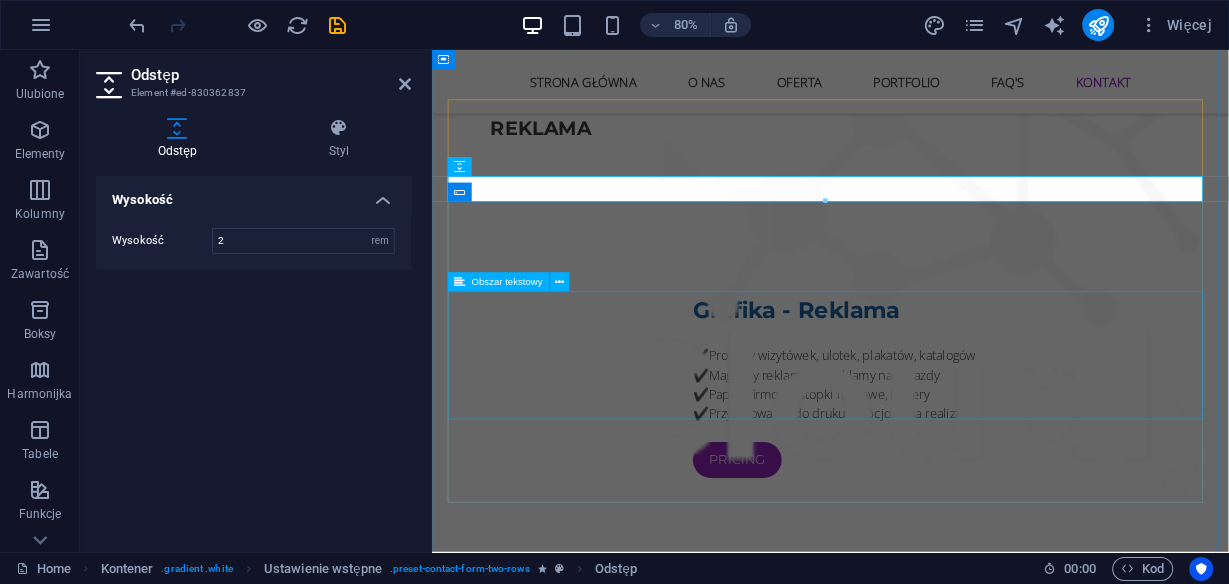 click 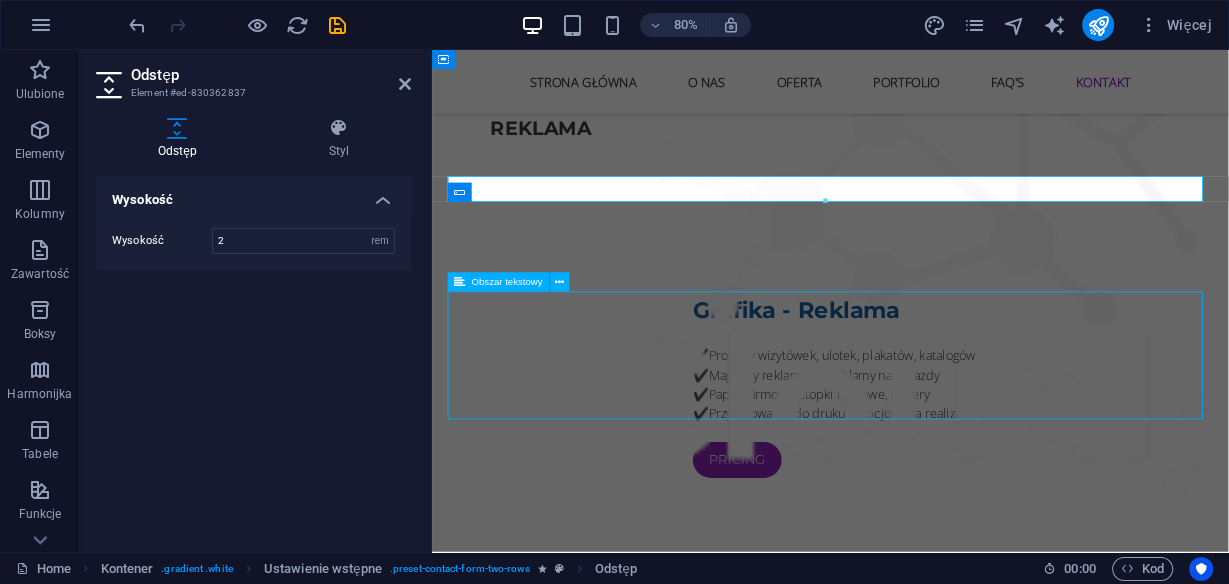 click 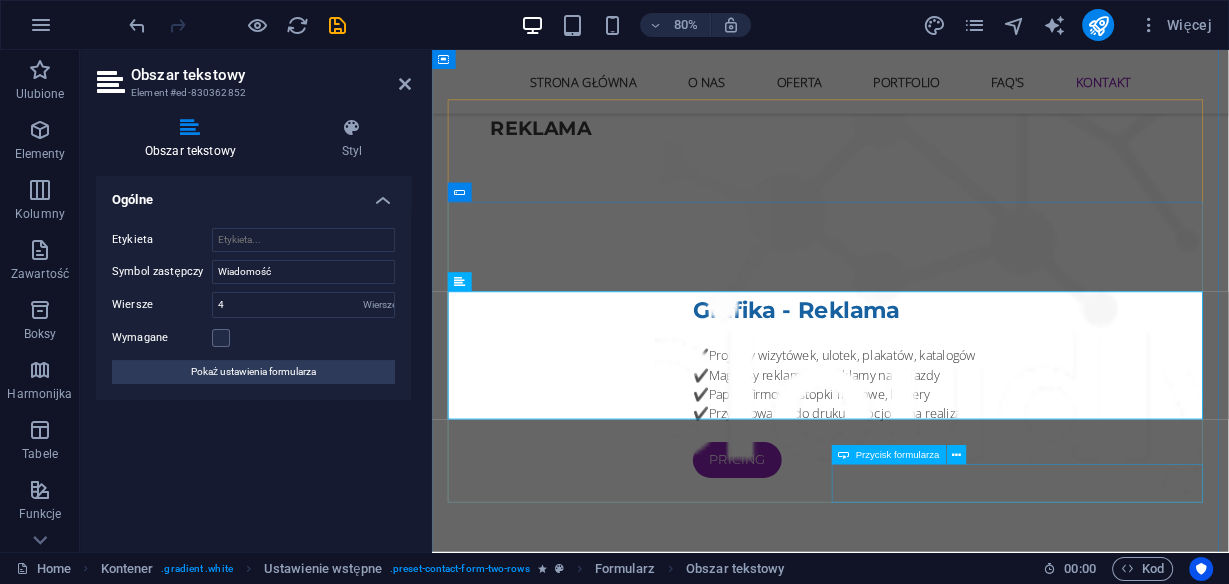 click on "WYŚLIJ" 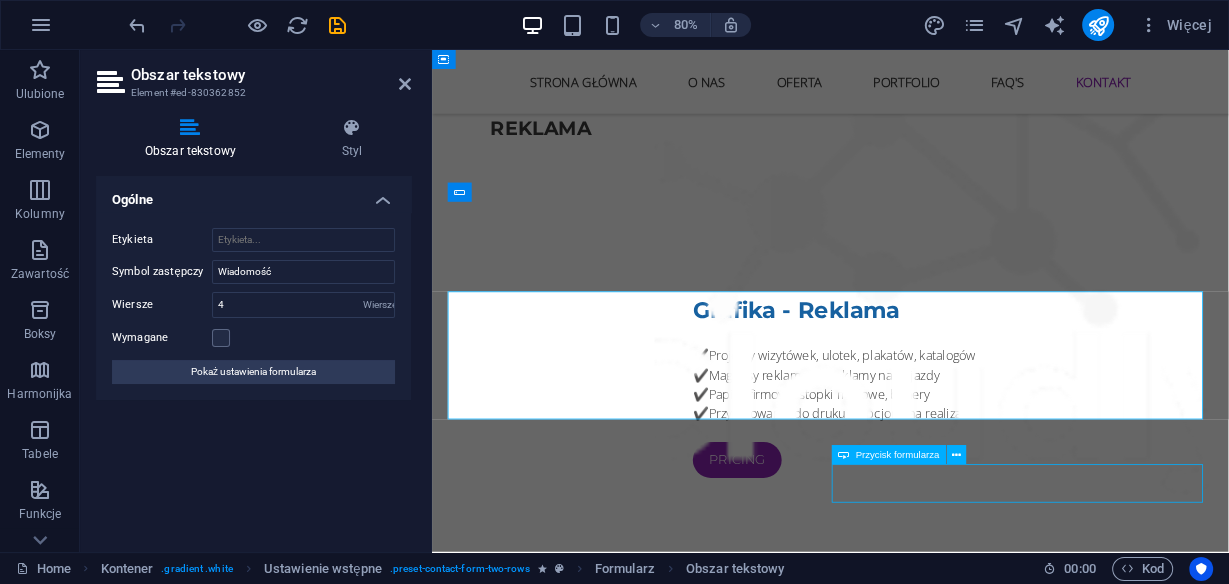 click on "WYŚLIJ" 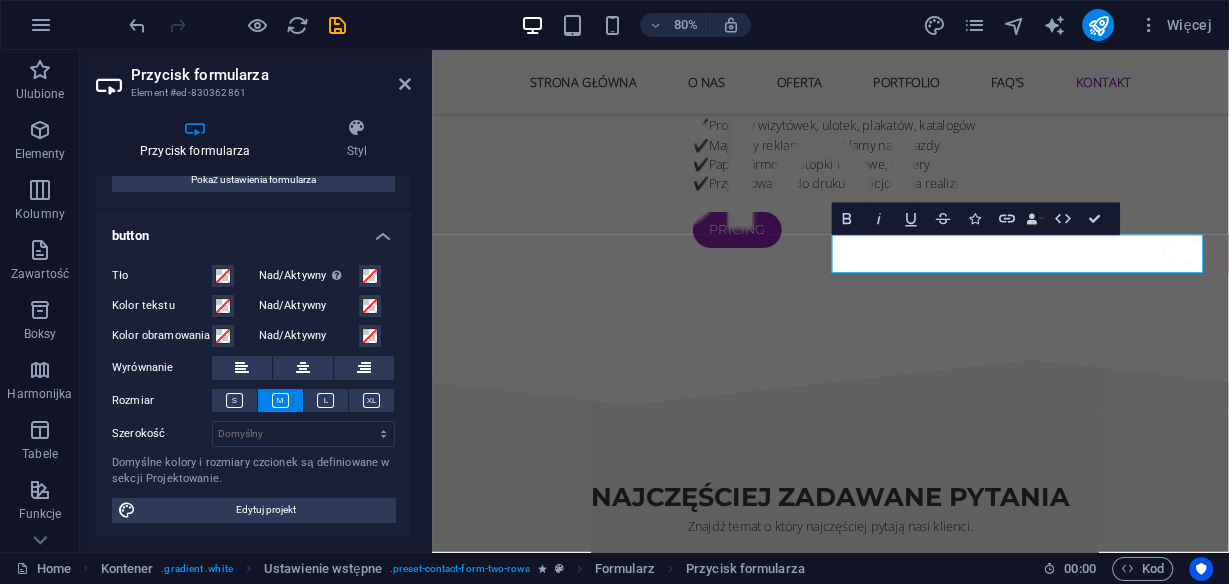 scroll, scrollTop: 0, scrollLeft: 0, axis: both 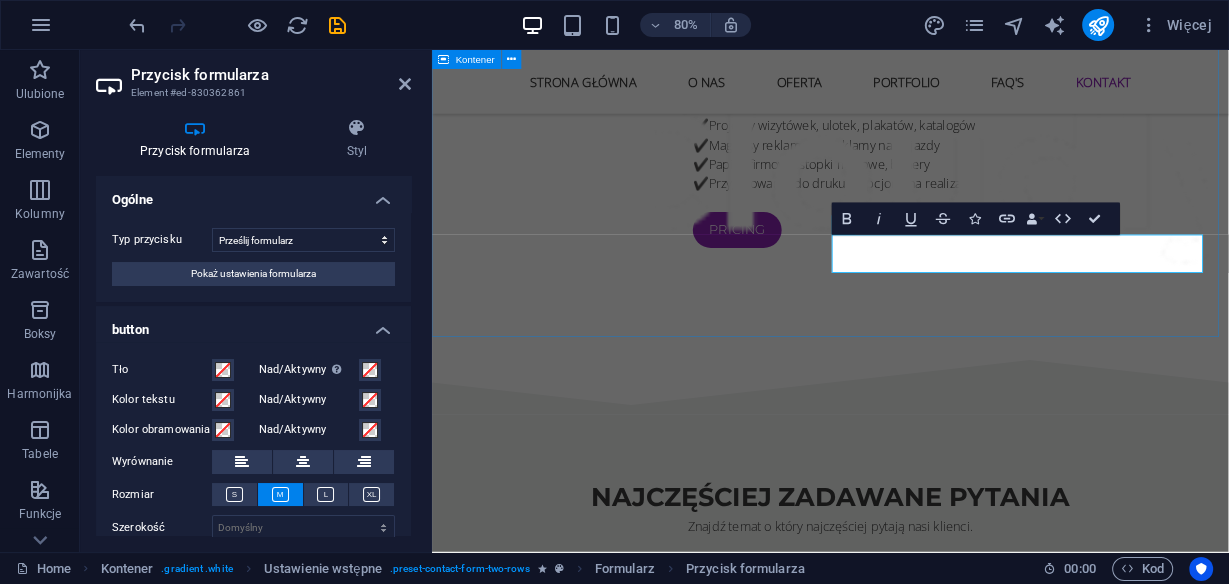 click on "NAPISZ DO NAS Zrób pierwszy krok do lepszego wizerunku. Masz pytanie? Potrzebujesz oferty? A może chcesz zbudować markę od podstaw? Napisz do nas – odpowiemy w ciągu 24 godzin.   I have read and understand the privacy policy. Nieczytelny? Załaduj nowy WYŚLIJ" at bounding box center [930, 2747] 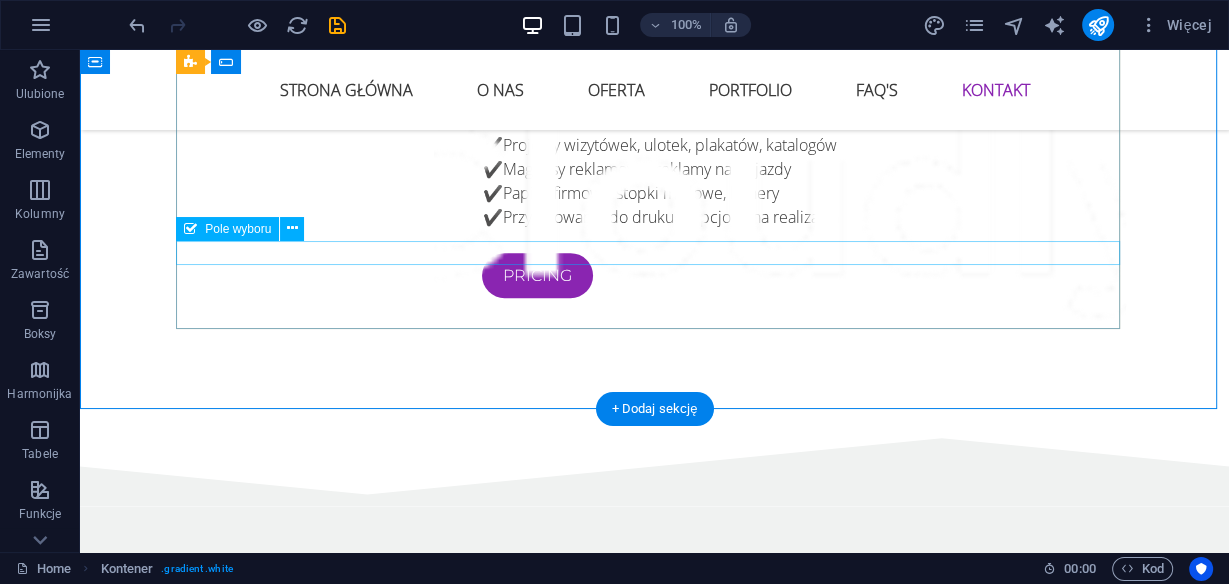 click on "I have read and understand the privacy policy." 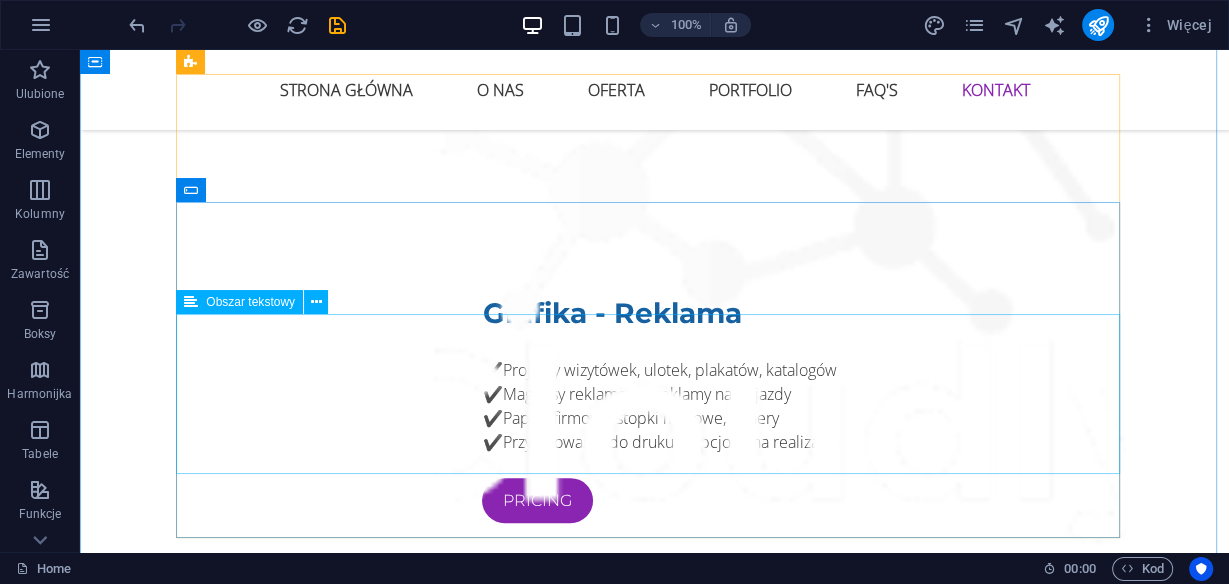 scroll, scrollTop: 6767, scrollLeft: 0, axis: vertical 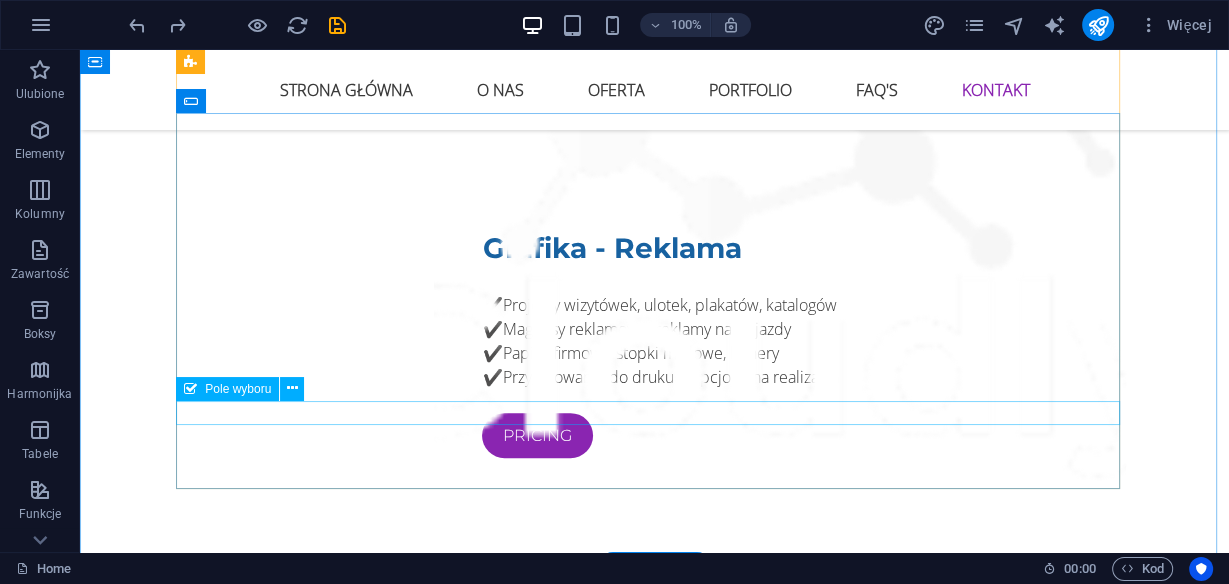 click on "I have read and understand the privacy policy." 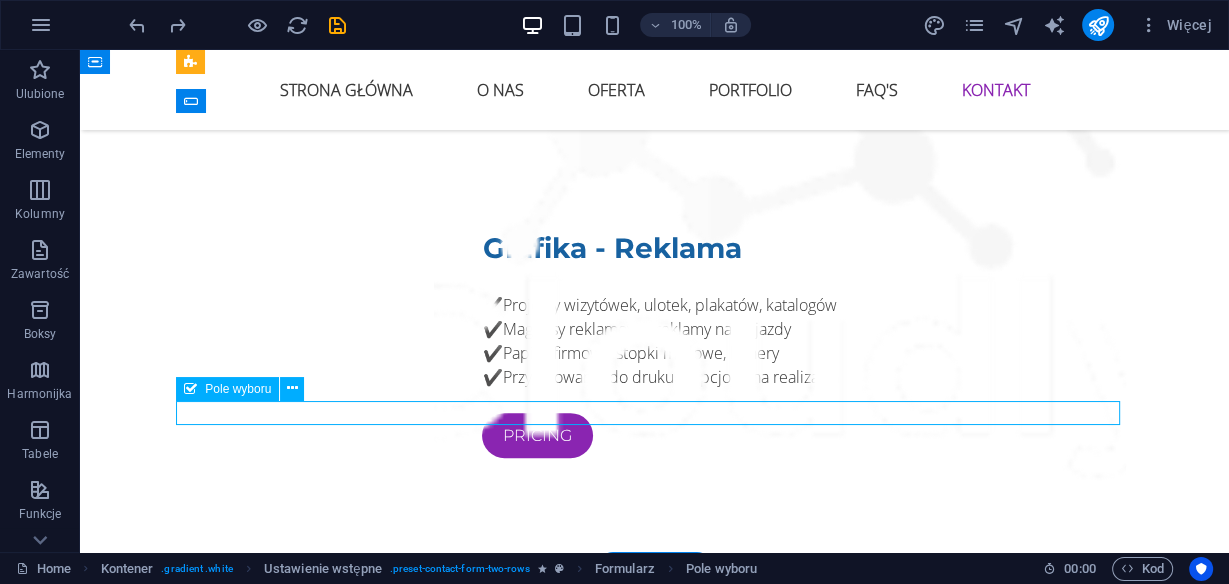 click on "I have read and understand the privacy policy." 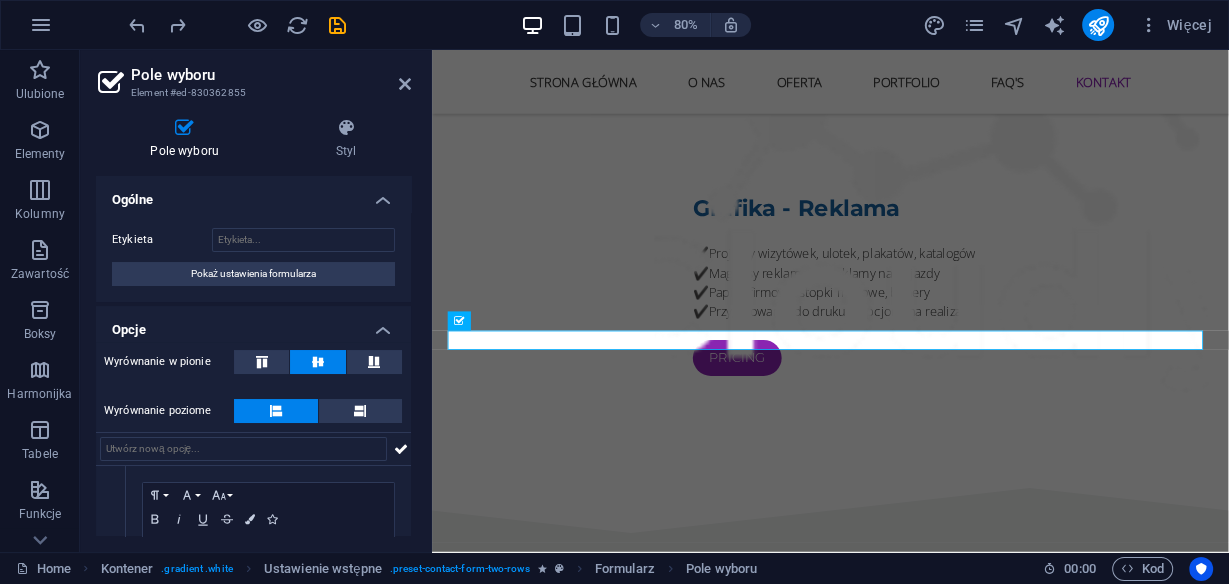 click on "Pole wyboru Element #[NUMBER] Pole wyboru Styl Ogólne Etykieta Pokaż ustawienia formularza Opcje Wyrównanie w pionie Wyrównanie poziome 1 Paragraph Format Normal Heading 1 Heading 2 Heading 3 Heading 4 Heading 5 Heading 6 Code Font Family Arial Georgia Impact Tahoma Times New Roman Verdana Font Size 8 9 10 11 12 14 18 24 30 36 48 60 72 96 Bold Italic Underline Strikethrough Colors Icons Align Left Align Center Align Right Align Justify Unordered List Ordered List Insert Link Clear Formatting HTML I have read and understand the privacy policy. Wymagane Ustawienie wstępne Element Układ Jak ten element rozwija się w obrębie układu (Flexbox). Rozmiar 100 Domyślny automatycznie px % 1/1 1/2 1/3 1/4 1/5 1/6 1/7 1/8 1/9 1/10 Powiększ Zmniejsz Zamówienie Układ kontenera Widoczny Widoczny Nieprzezroczystość 100 % Efekt przepełnienia Odstępy Margines Domyślny automatycznie px % rem vw vh Spersonalizowany Spersonalizowany automatycznie px %" at bounding box center [256, 301] 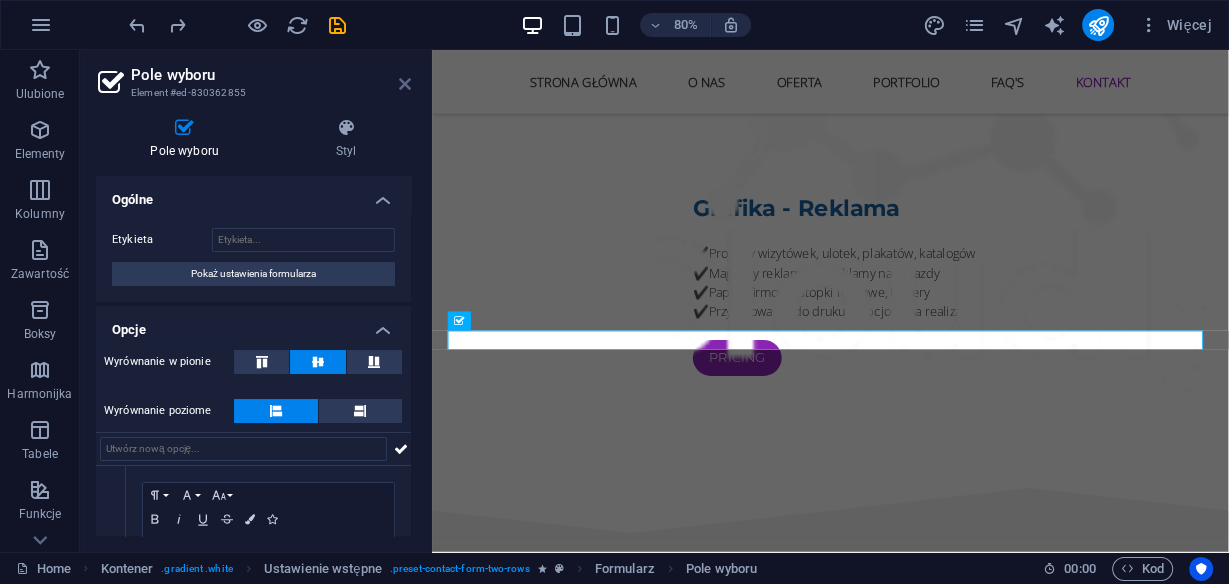 drag, startPoint x: 406, startPoint y: 82, endPoint x: 325, endPoint y: 34, distance: 94.15413 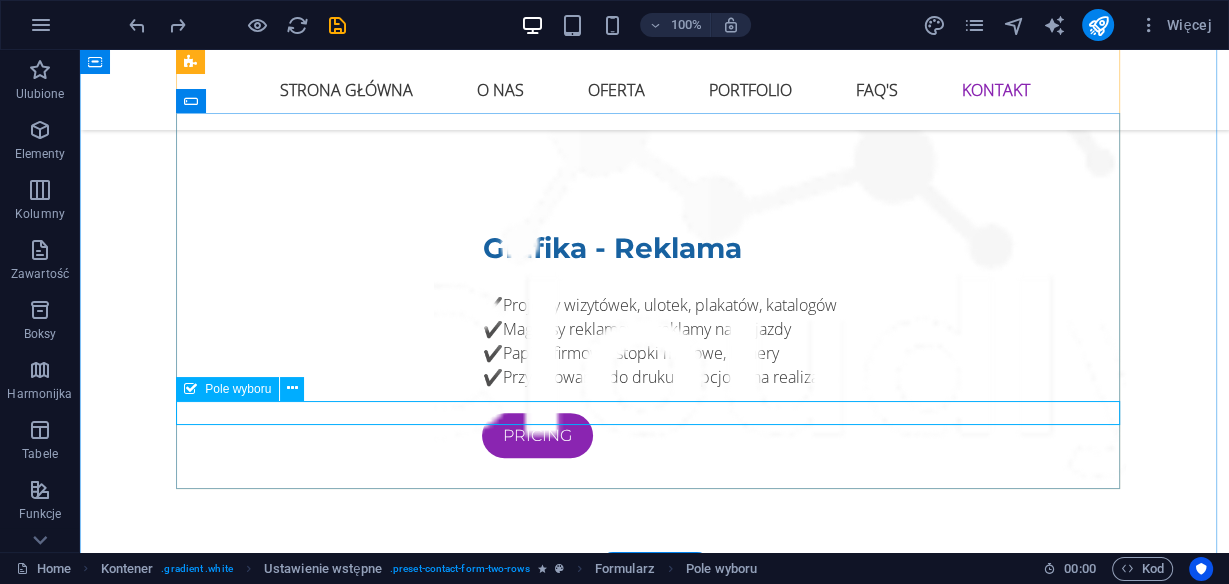 click on "I have read and understand the privacy policy." 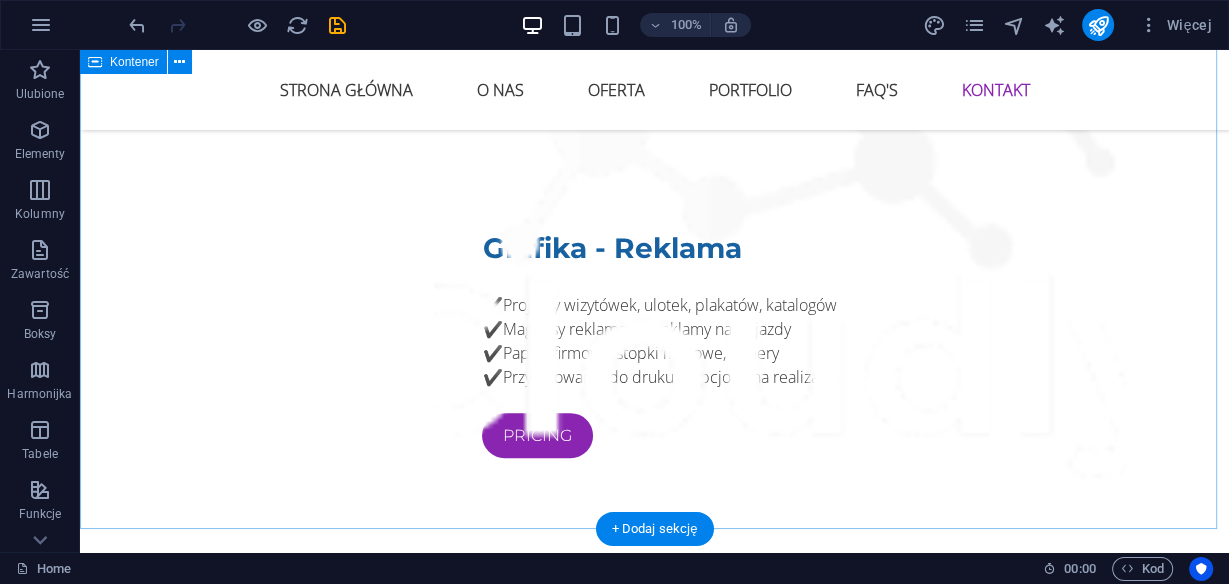 click on "NAPISZ DO NAS Zrób pierwszy krok do lepszego wizerunku. Masz pytanie? Potrzebujesz oferty? A może chcesz zbudować markę od podstaw? Napisz do nas – odpowiemy w ciągu 24 godzin. Nieczytelny? Załaduj nowy WYŚLIJ" at bounding box center [654, 2887] 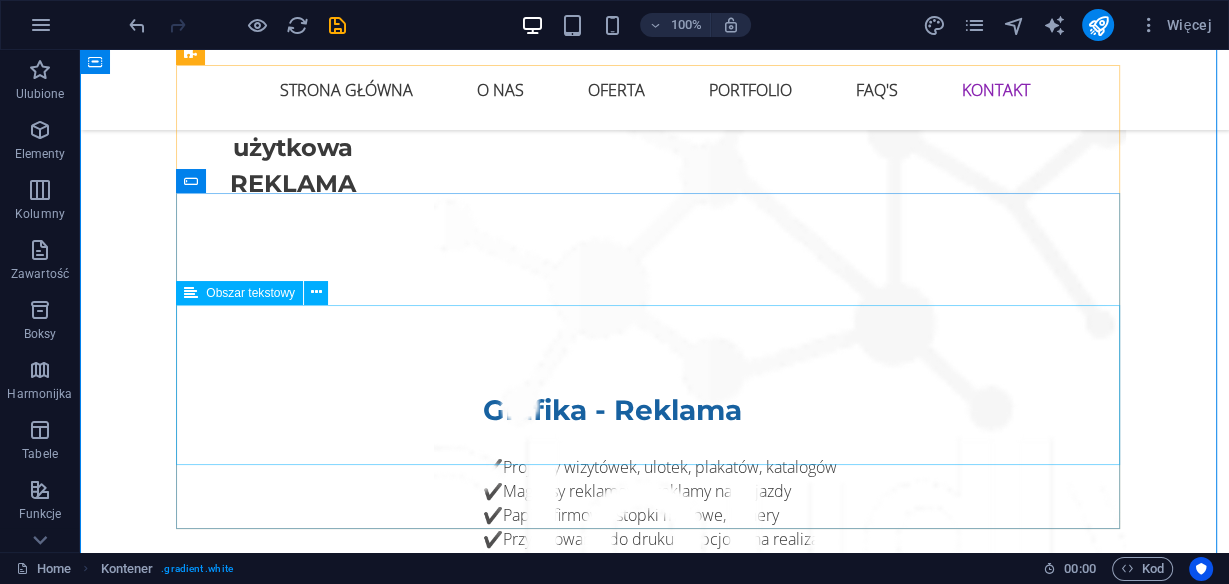 scroll, scrollTop: 6527, scrollLeft: 0, axis: vertical 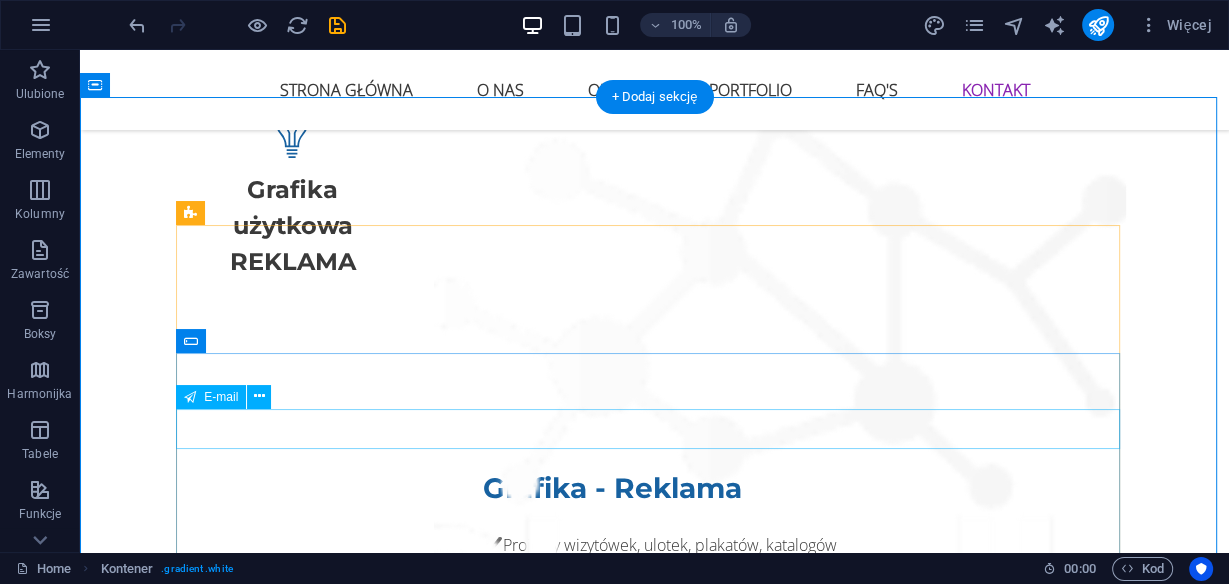 click 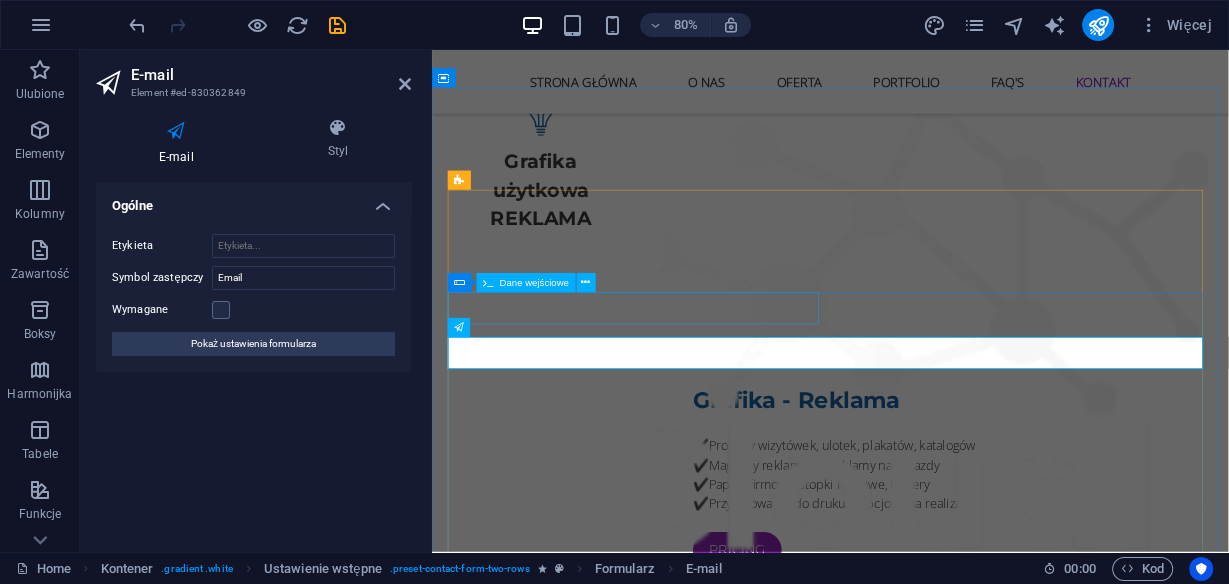 click 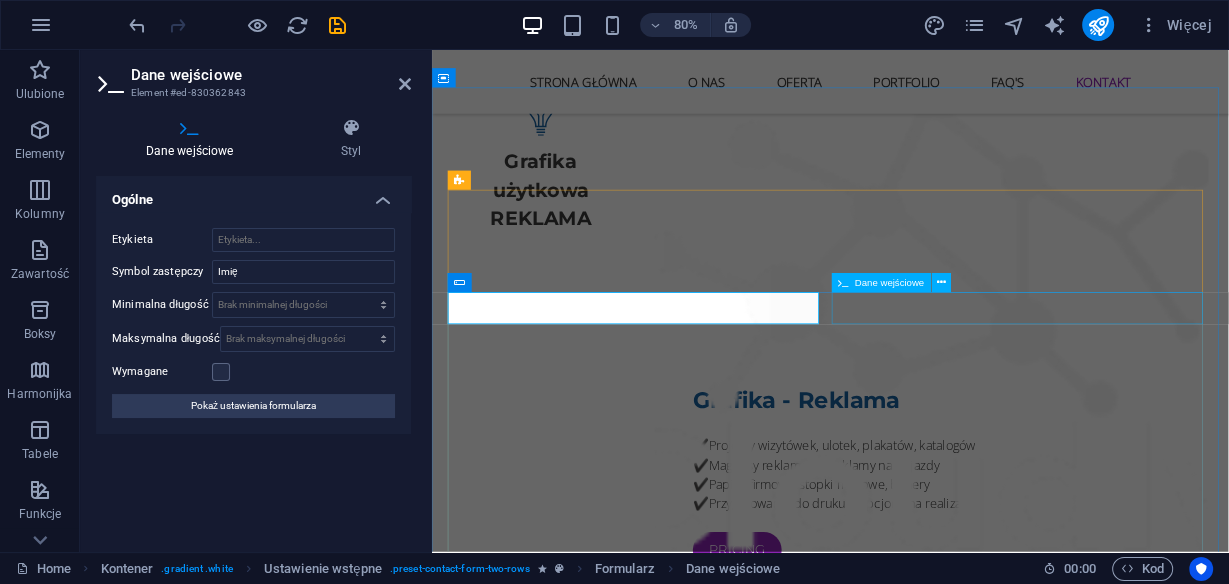 click 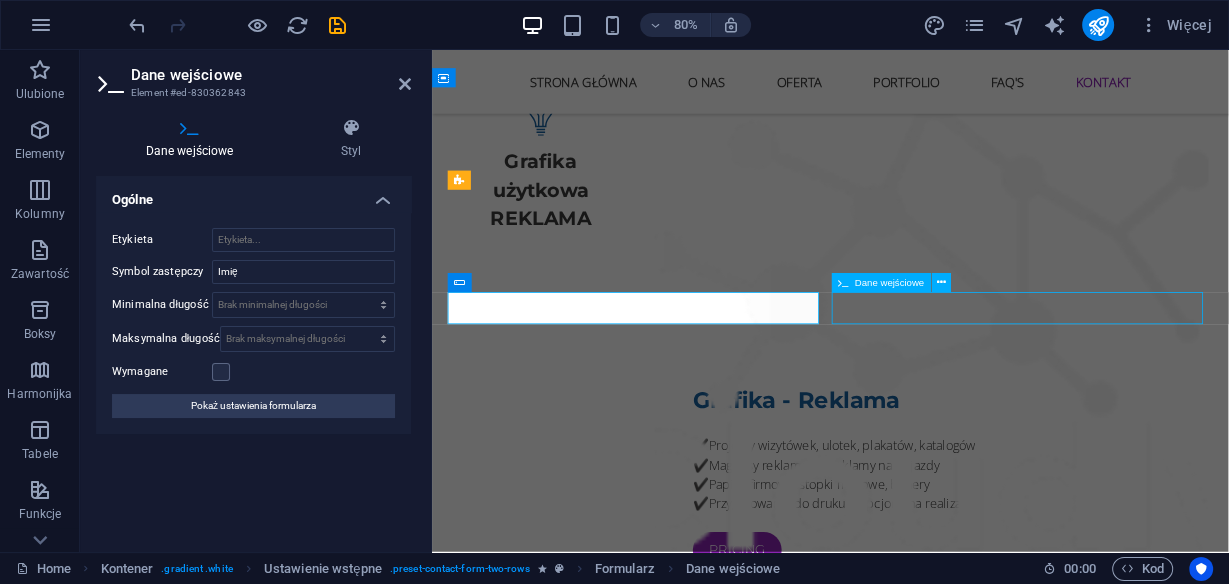 click 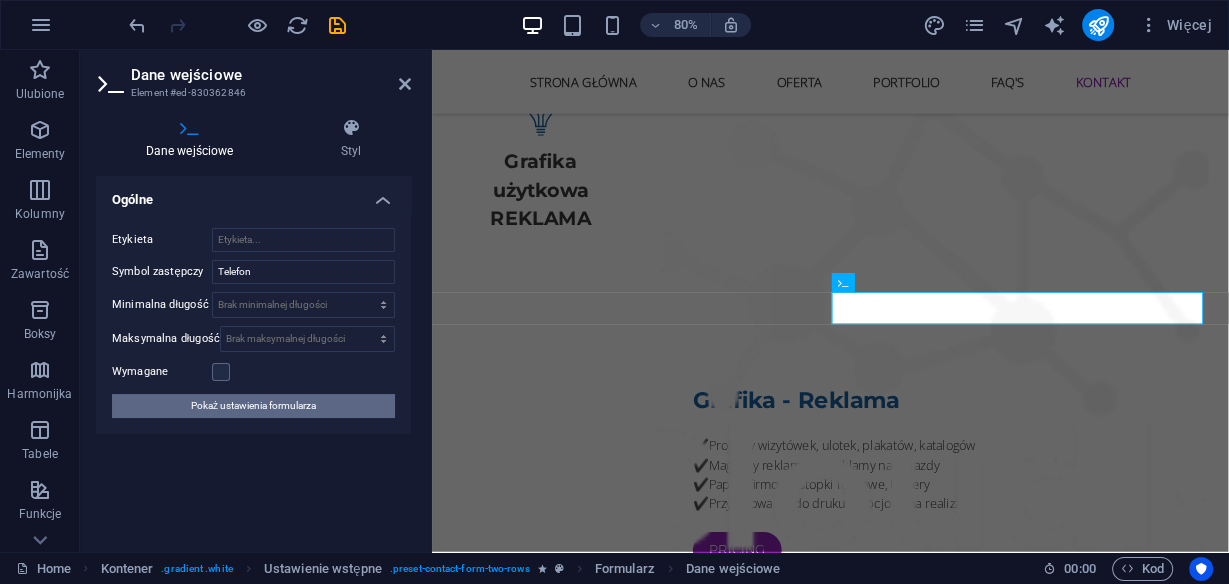 click on "Pokaż ustawienia formularza" at bounding box center [253, 406] 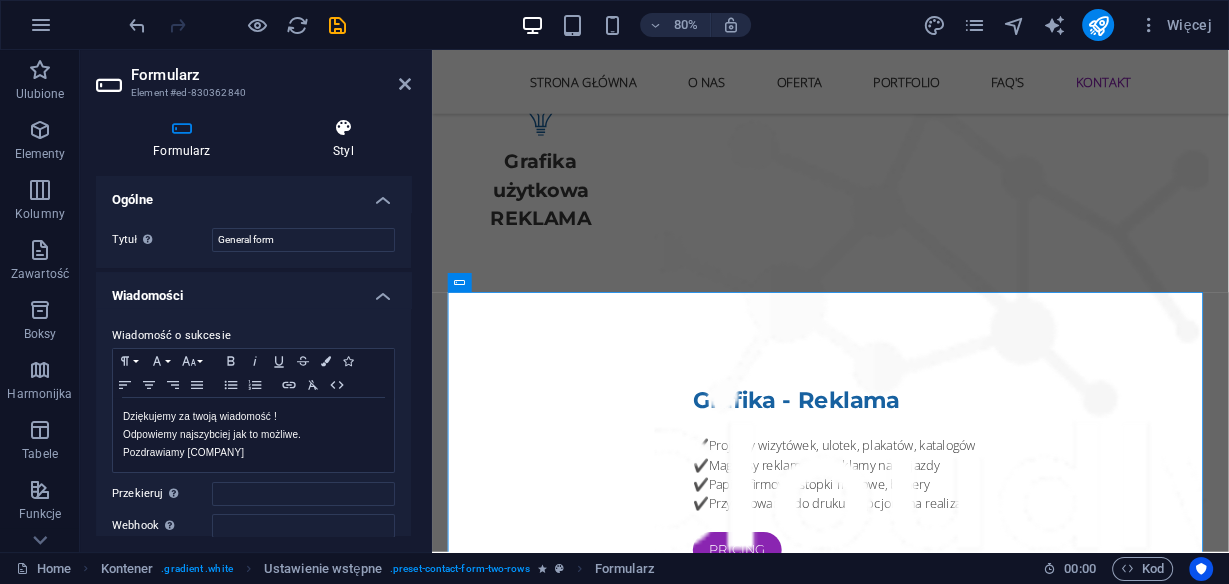 click on "Styl" at bounding box center [343, 139] 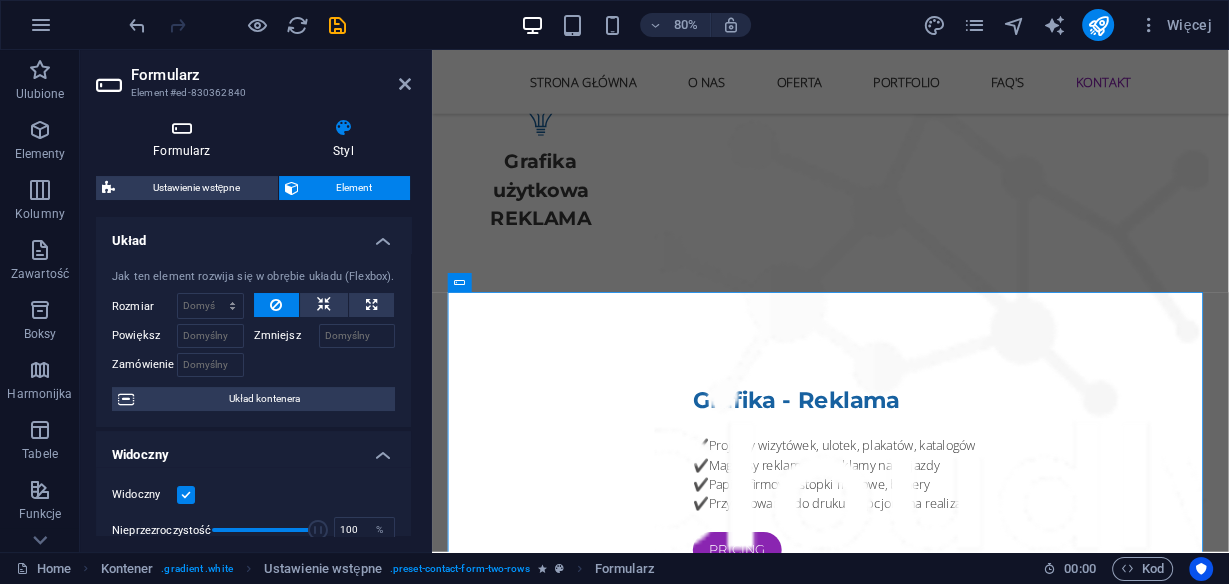 click on "Formularz" at bounding box center [186, 139] 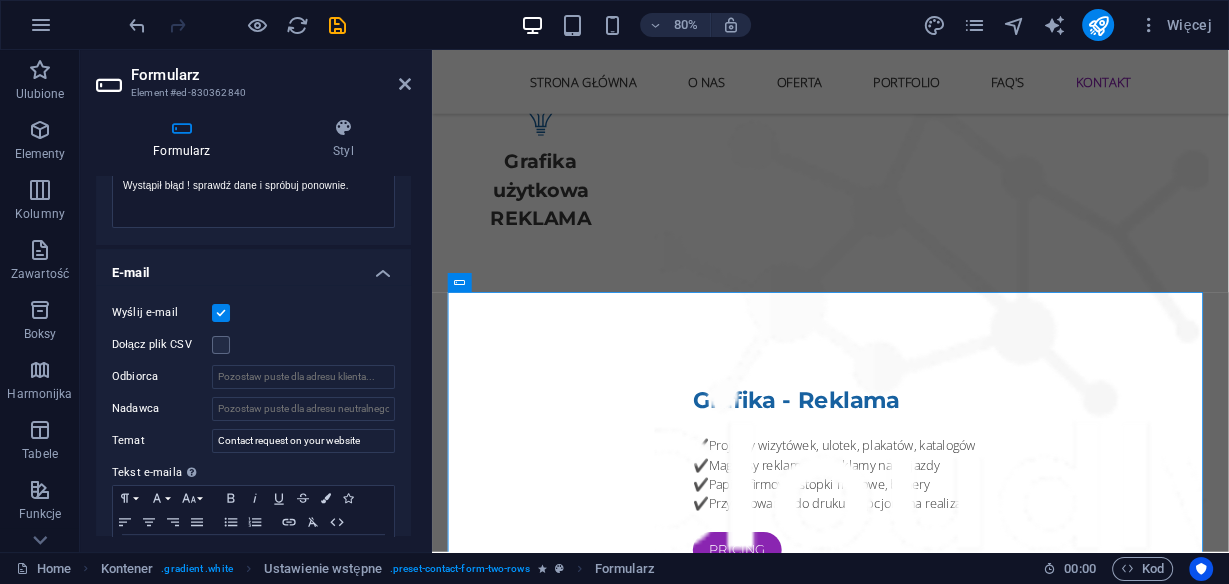 scroll, scrollTop: 480, scrollLeft: 0, axis: vertical 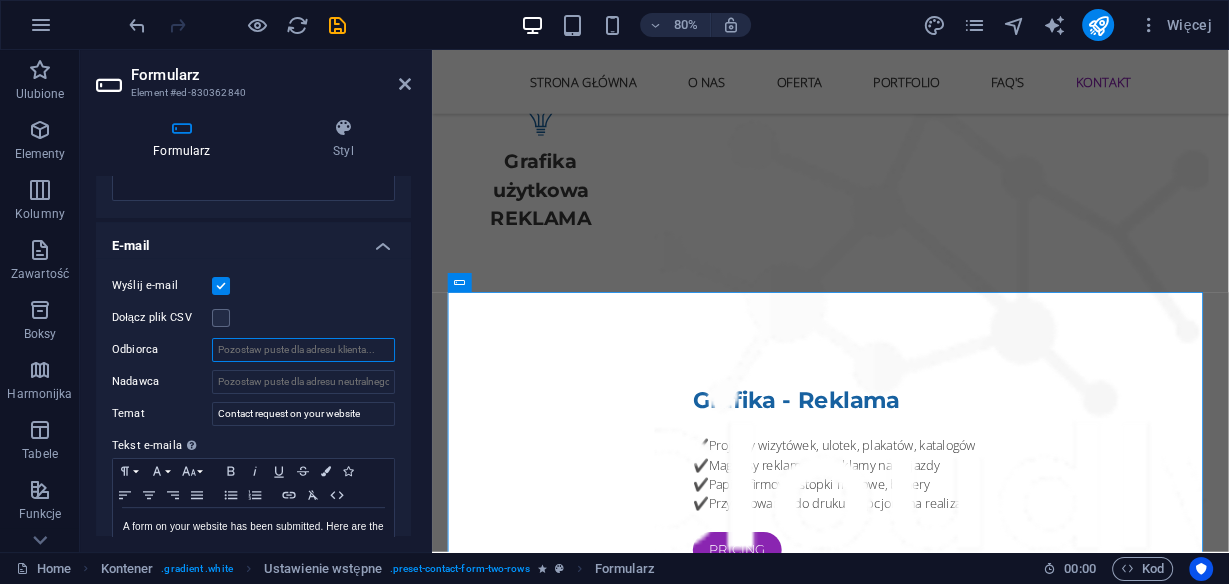 click on "Odbiorca" at bounding box center (303, 350) 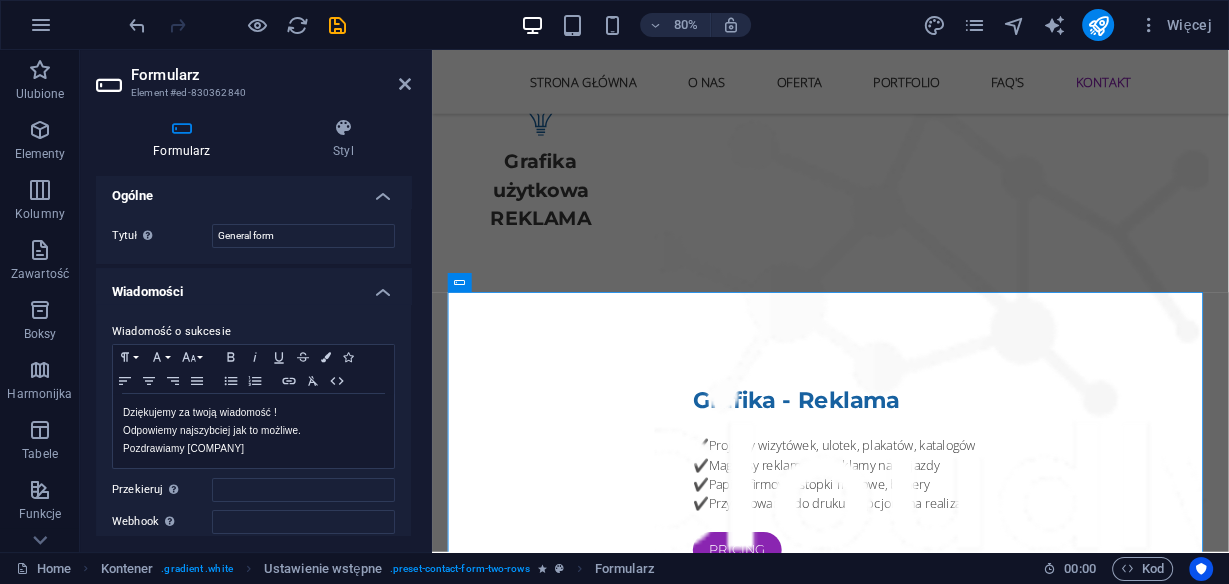 scroll, scrollTop: 0, scrollLeft: 0, axis: both 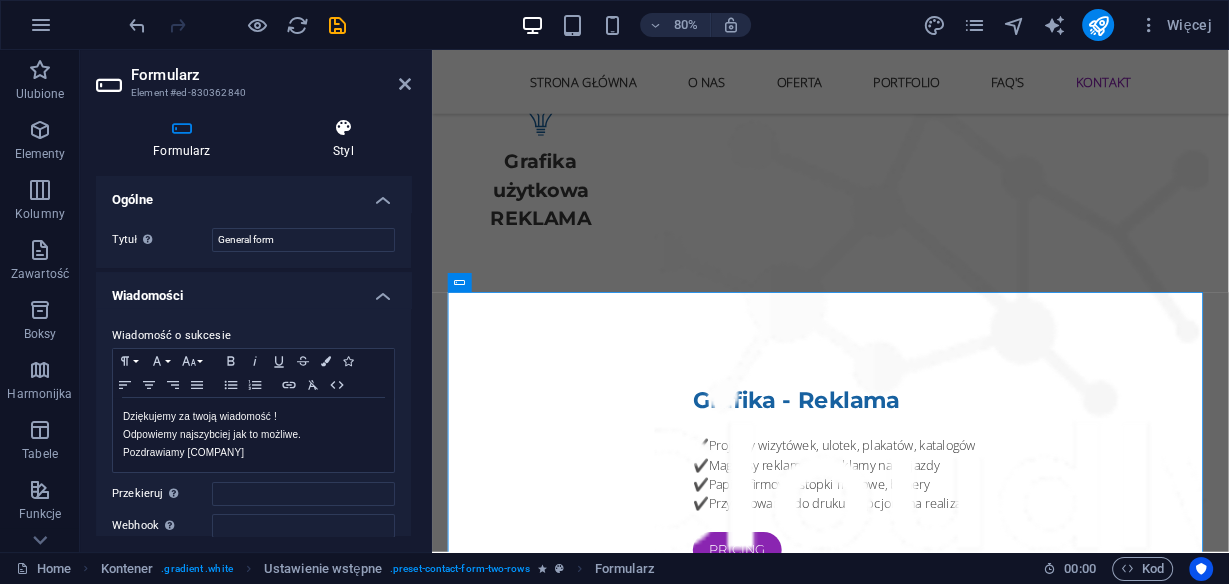 click at bounding box center [343, 128] 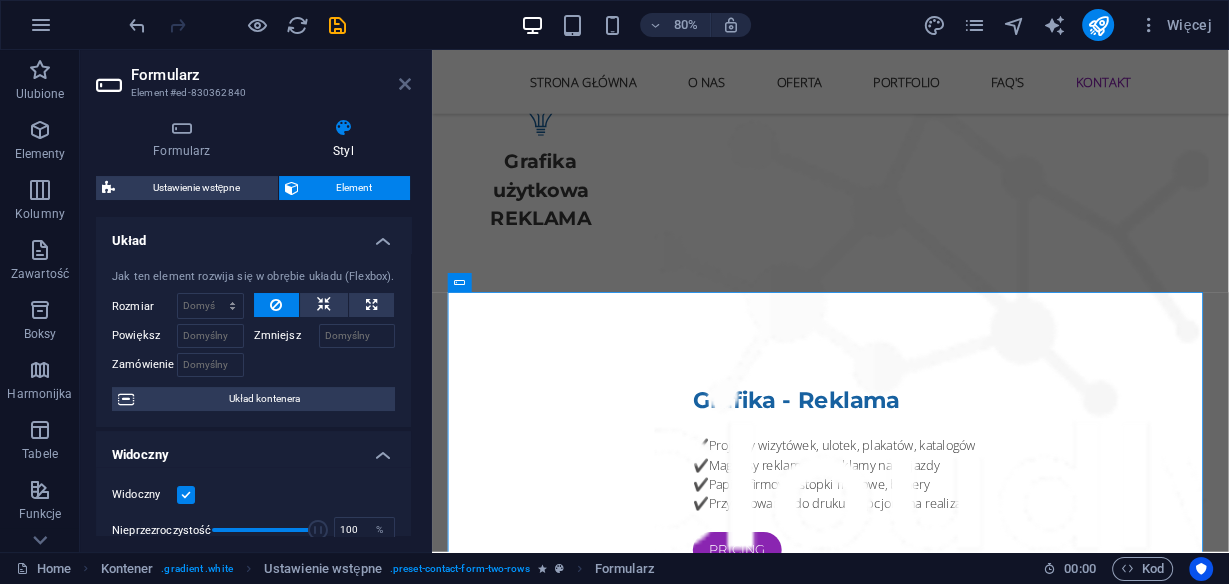 click at bounding box center (405, 84) 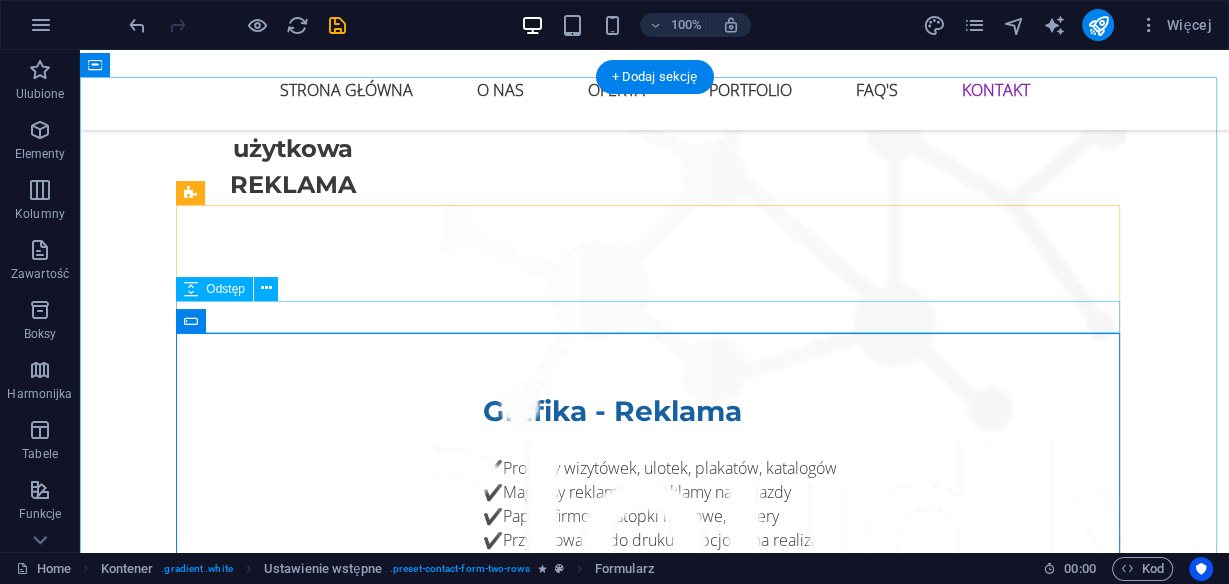 scroll, scrollTop: 6607, scrollLeft: 0, axis: vertical 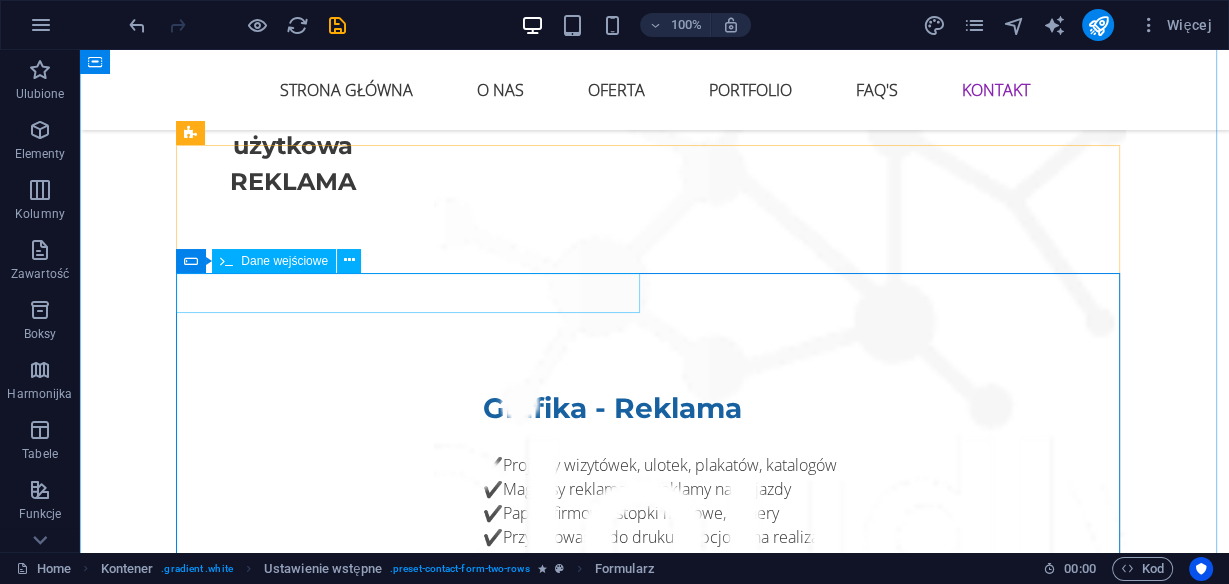 click 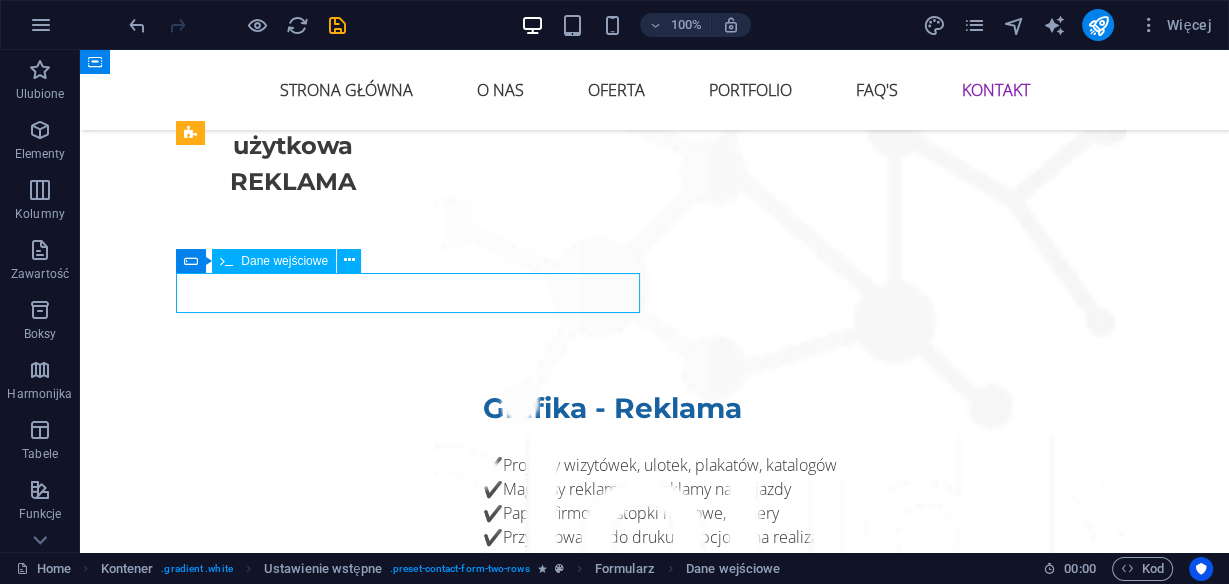 click 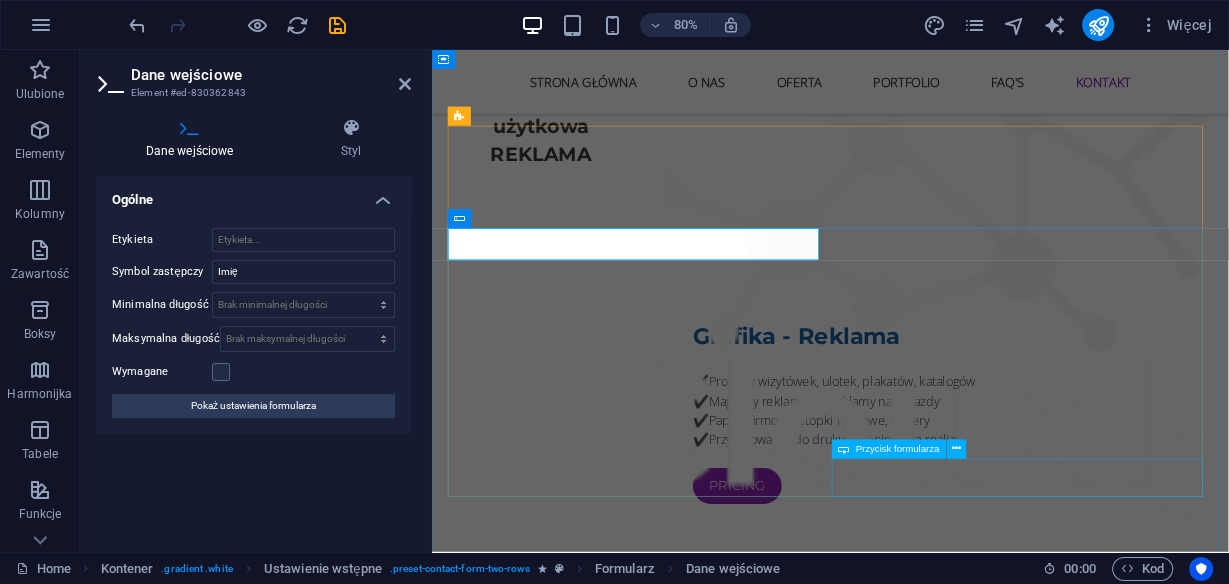 click on "WYŚLIJ" 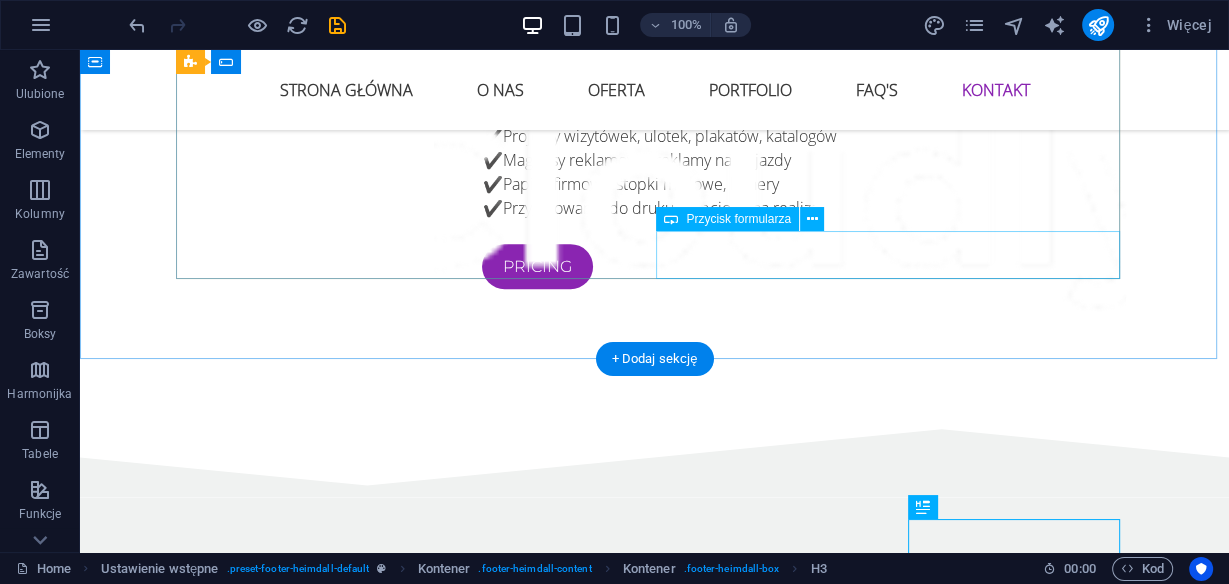 scroll, scrollTop: 6892, scrollLeft: 0, axis: vertical 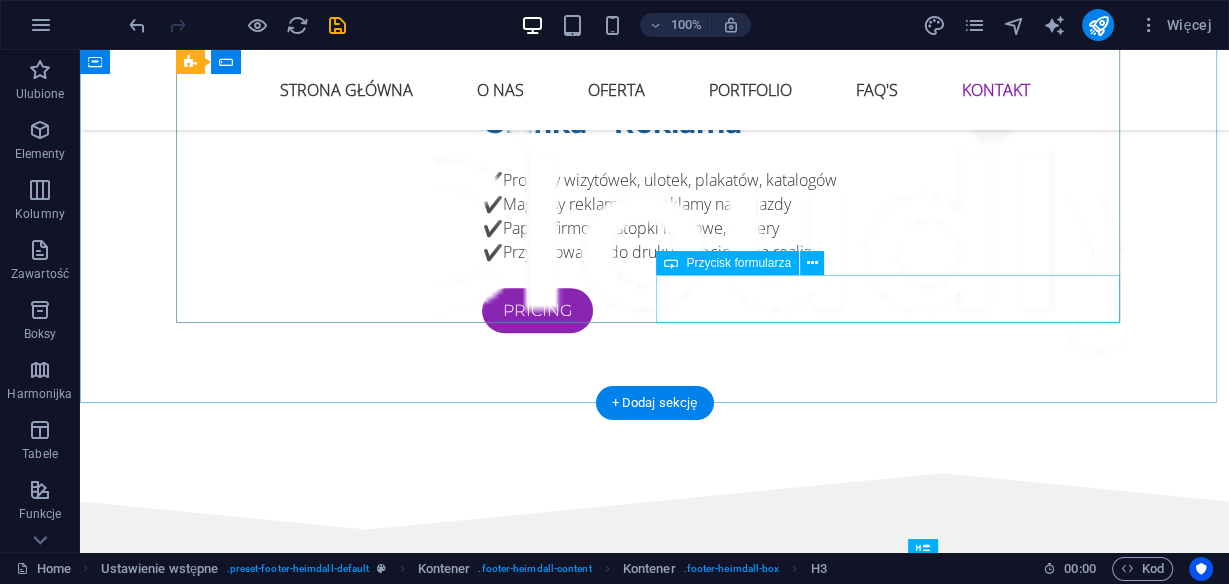 click on "WYŚLIJ" 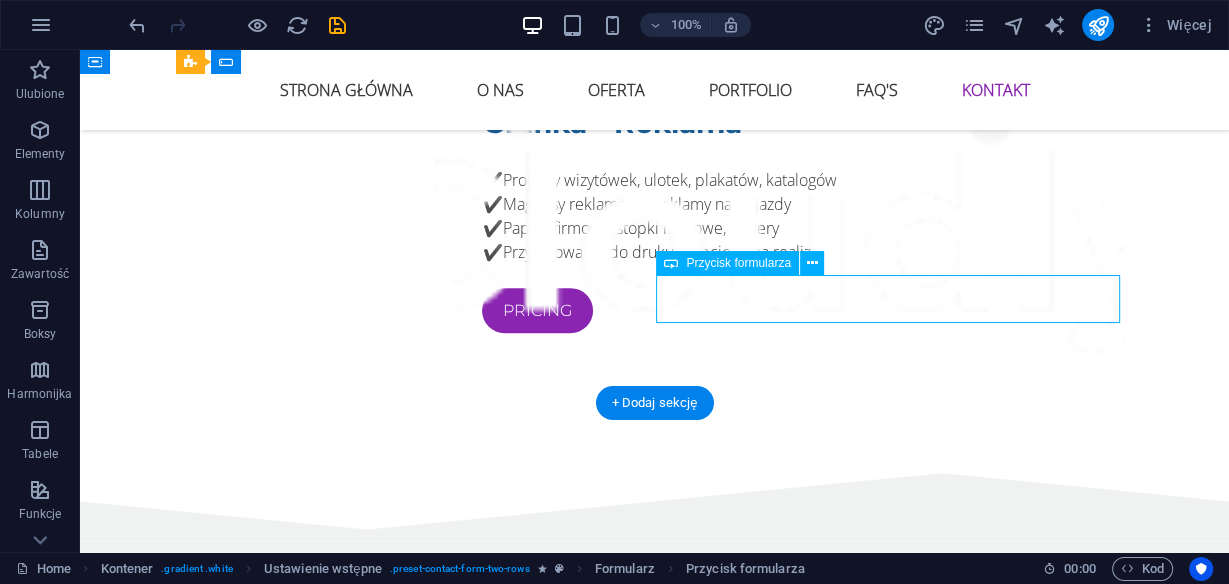 click on "WYŚLIJ" 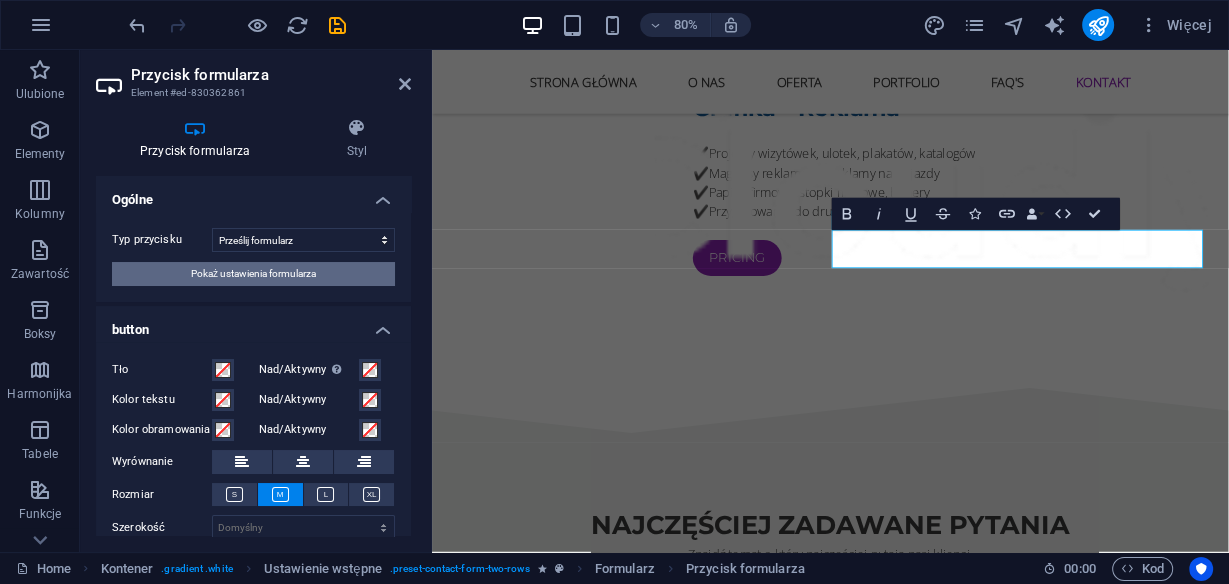 click on "Pokaż ustawienia formularza" at bounding box center (253, 274) 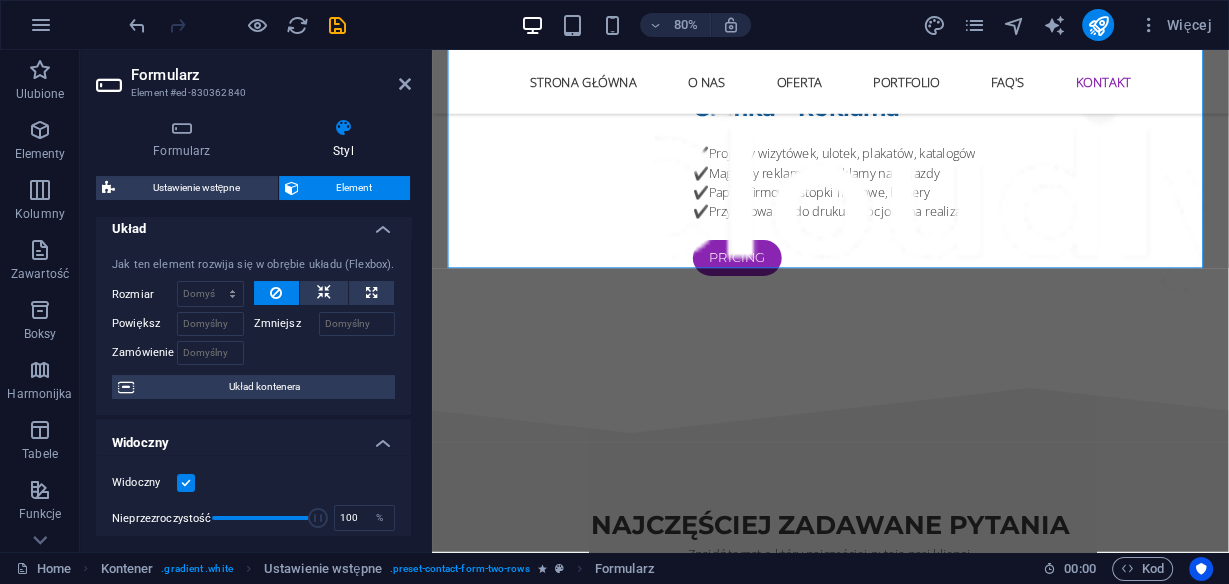 scroll, scrollTop: 0, scrollLeft: 0, axis: both 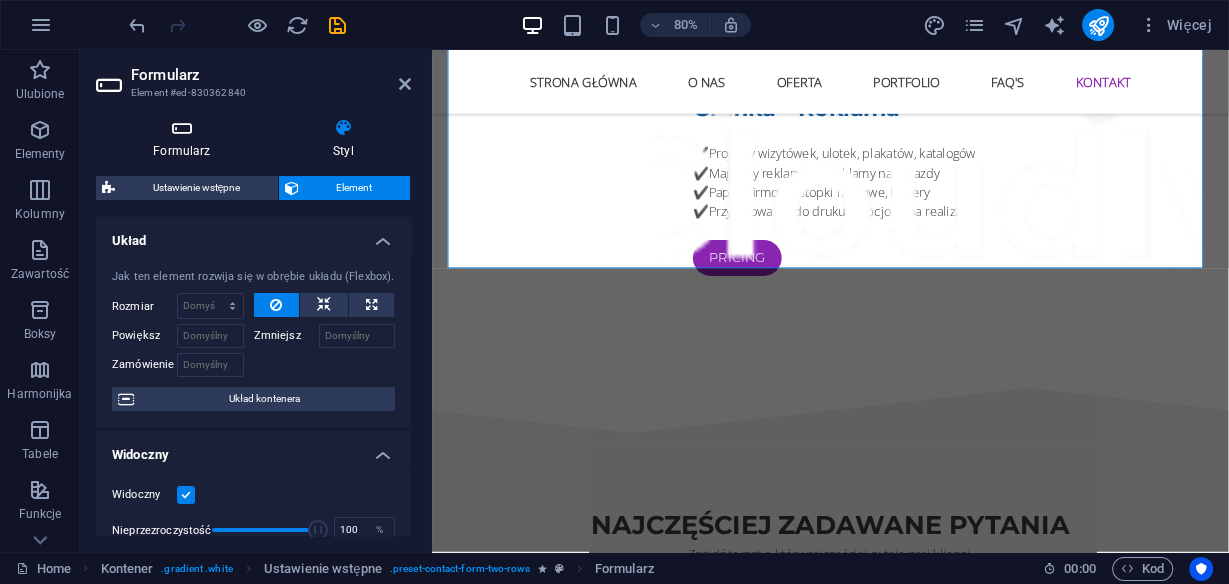 click at bounding box center [182, 128] 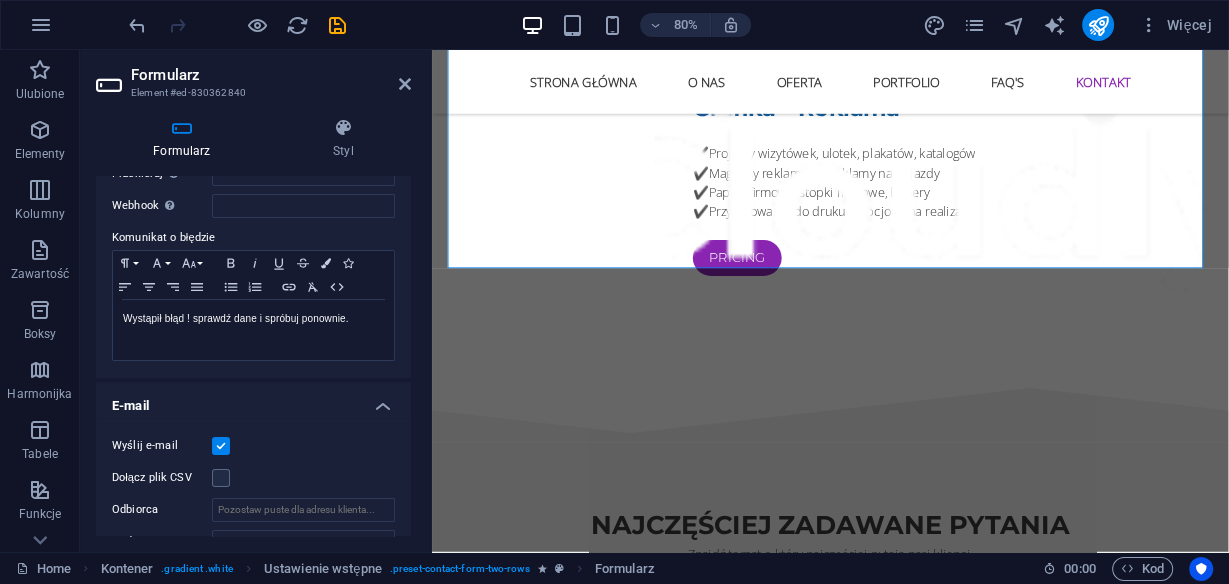scroll, scrollTop: 400, scrollLeft: 0, axis: vertical 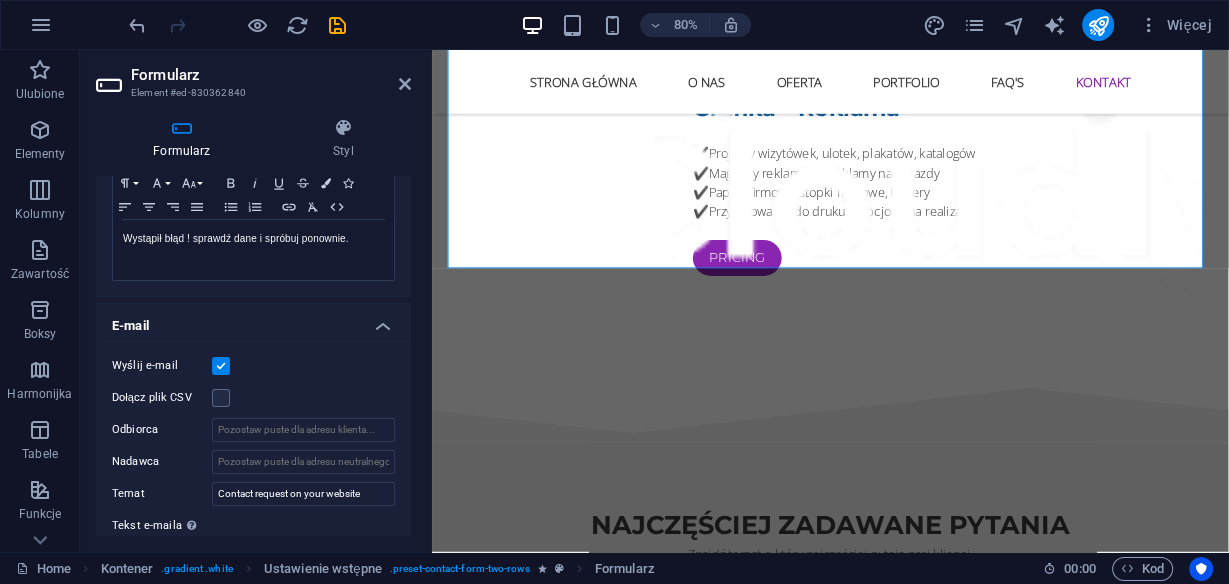 click on "E-mail" at bounding box center (253, 320) 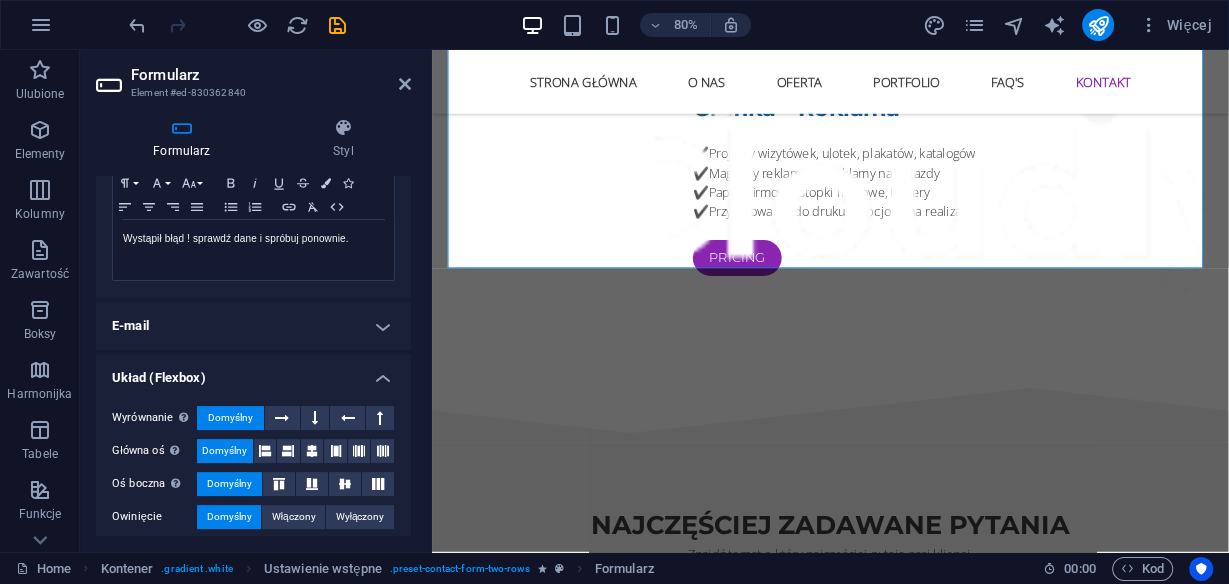 click on "E-mail" at bounding box center (253, 326) 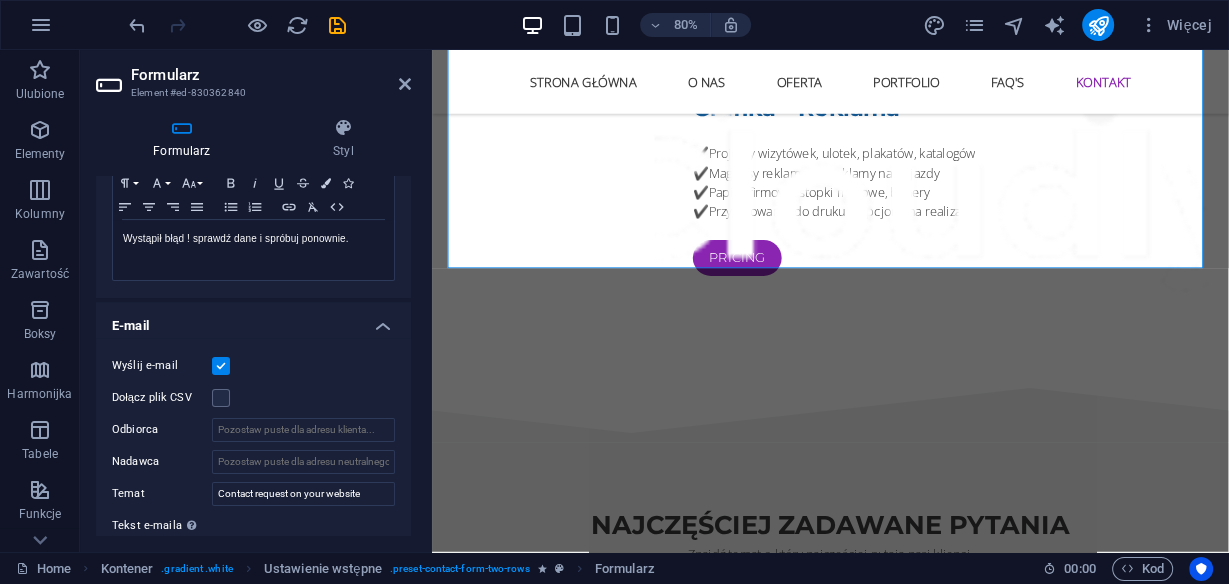 scroll, scrollTop: 560, scrollLeft: 0, axis: vertical 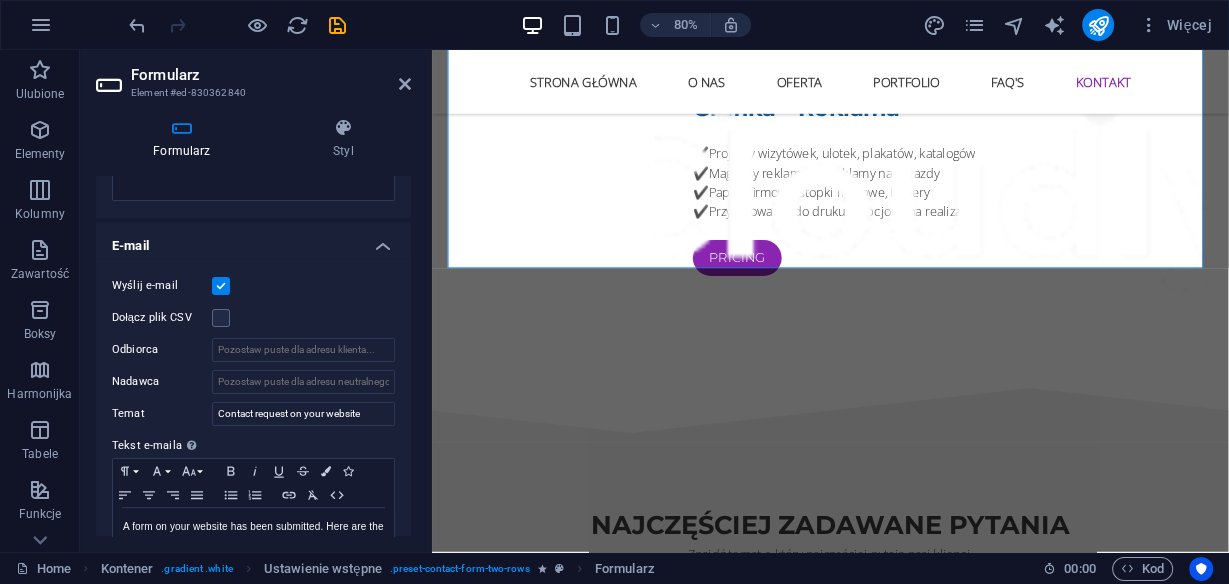 click on "E-mail" at bounding box center [253, 240] 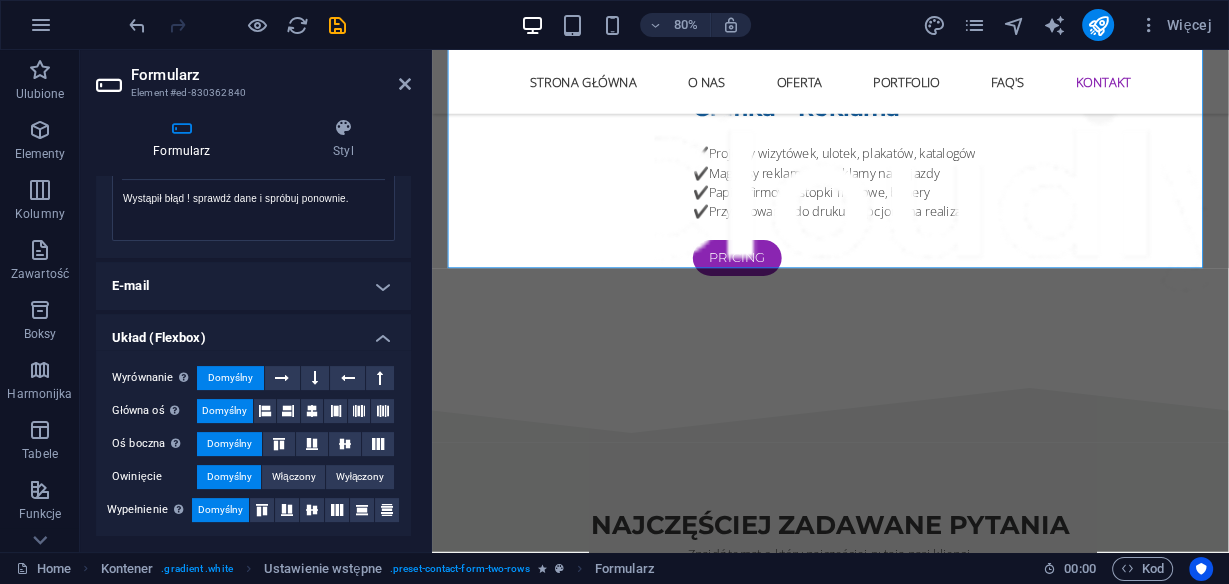 click on "Dziękujemy za twoją wiadomość ! Odpowiemy najszybciej jak to możliwe. Pozdrawiamy [COMPANY] Wyświetlane po pomyślnym przesłaniu formularza... Przekieruj Zdefiniuj cel przekierowania po pomyślnym przesłaniu formularza; na przykład na stronę potwierdzenia. Webhook Webhook to powiadomienie typu push z tego formularza na inny serwer. Za każdym razem, gdy ktoś prześle ten formularz, dane zostaną przesłane na Twój serwer. Komunikat o błędzie Paragraph Format Normal Heading 1 Heading 2 Heading 3 Heading 4 Heading 5 Heading 6 Code Font Family Arial Georgia Impact Tahoma Times New Roman Verdana Font Size 8 9 10 11 12" at bounding box center [253, 63] 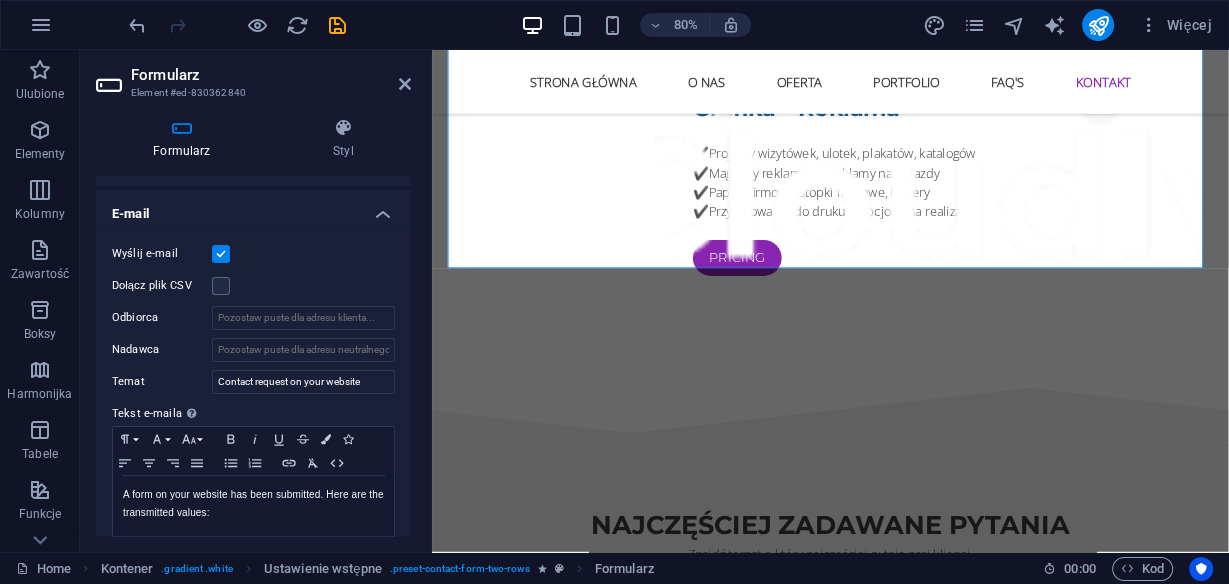 scroll, scrollTop: 560, scrollLeft: 0, axis: vertical 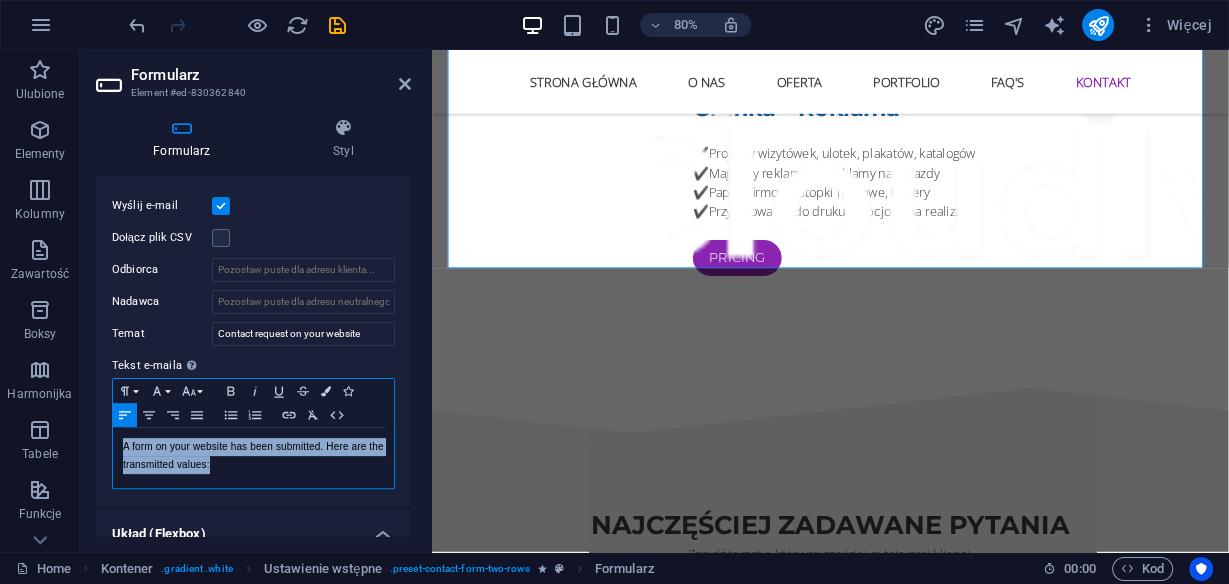 drag, startPoint x: 259, startPoint y: 468, endPoint x: 109, endPoint y: 445, distance: 151.75308 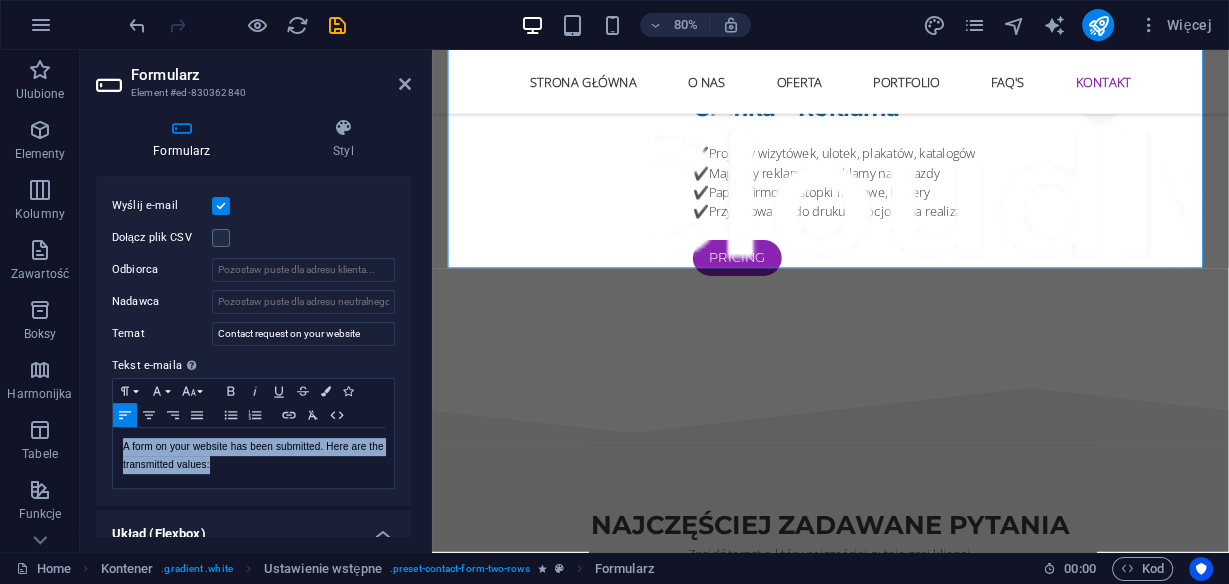 click on "Wyślij e-mail Dołącz plik CSV Odbiorca Nadawca Temat Contact request on your website Tekst e-maila Zdefiniuj tekst do wysłania, jeśli dane wejściowe z formularza mają być wysyłane e-mailem. Paragraph Format Normal Heading 1 Heading 2 Heading 3 Heading 4 Heading 5 Heading 6 Code Font Family Arial Georgia Impact Tahoma Times New Roman Verdana Font Size 8 9 10 11 12 14 18 24 30 36 48 60 72 96 Bold Italic Underline Strikethrough Colors Icons Align Left Align Center Align Right Align Justify Unordered List Ordered List Insert Link Clear Formatting HTML A form on your website has been submitted. Here are the transmitted values: Tekst e-maila..." at bounding box center (253, 342) 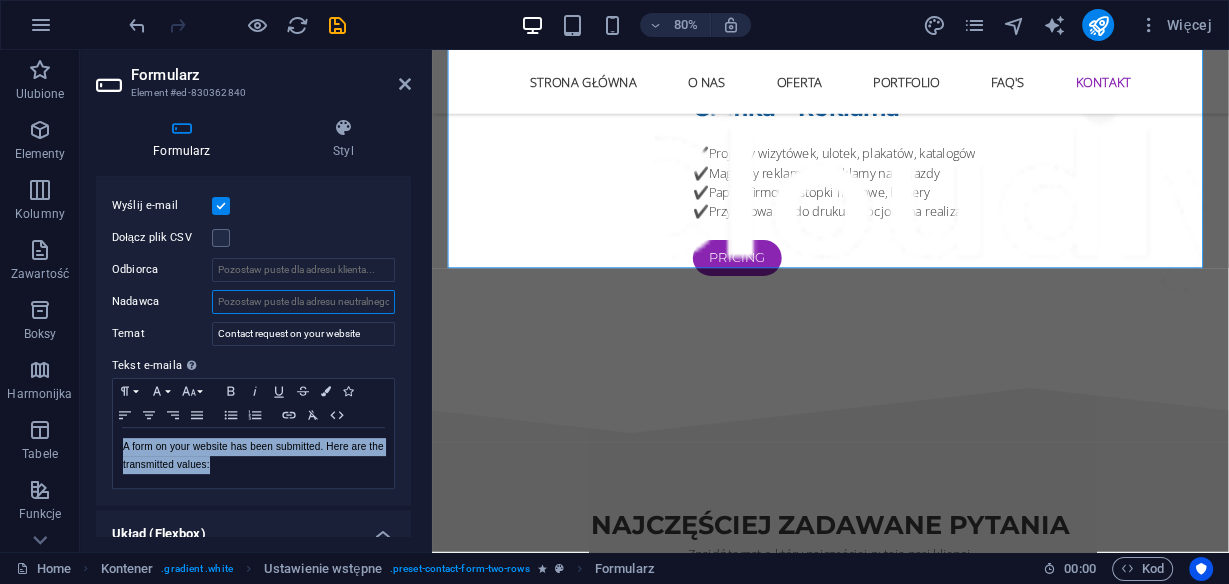 click on "Nadawca" at bounding box center [303, 302] 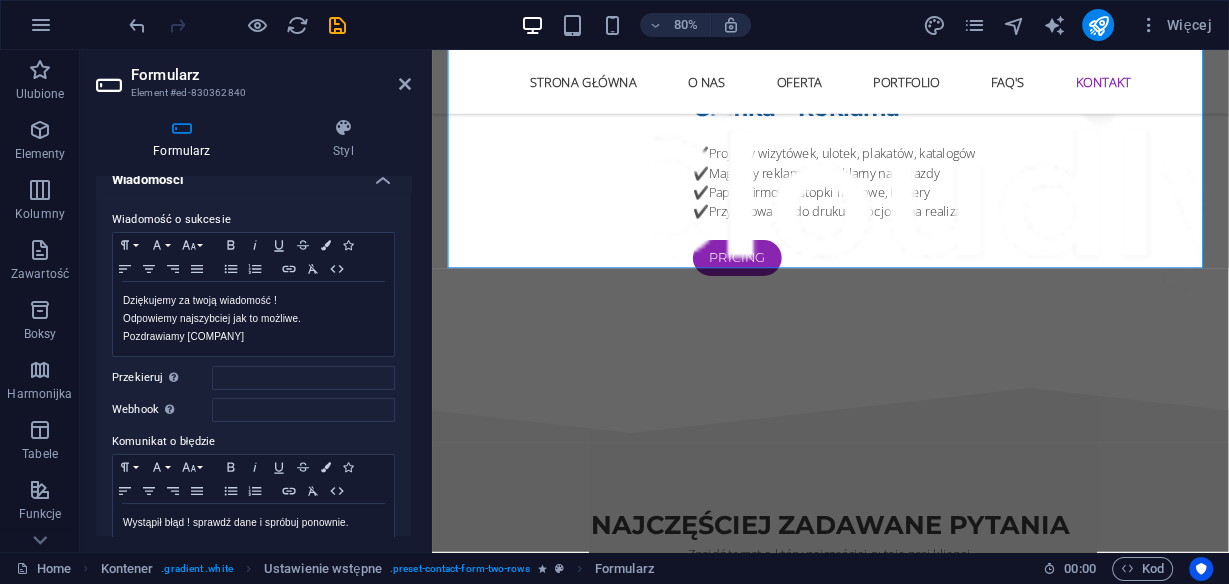 scroll, scrollTop: 0, scrollLeft: 0, axis: both 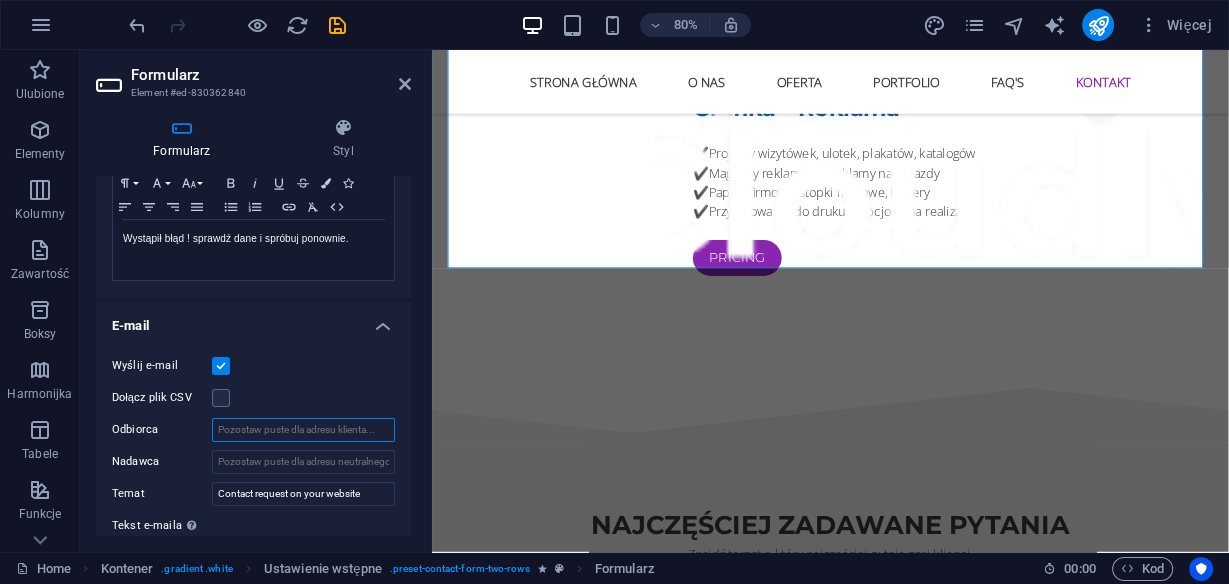 click on "Odbiorca" at bounding box center [303, 430] 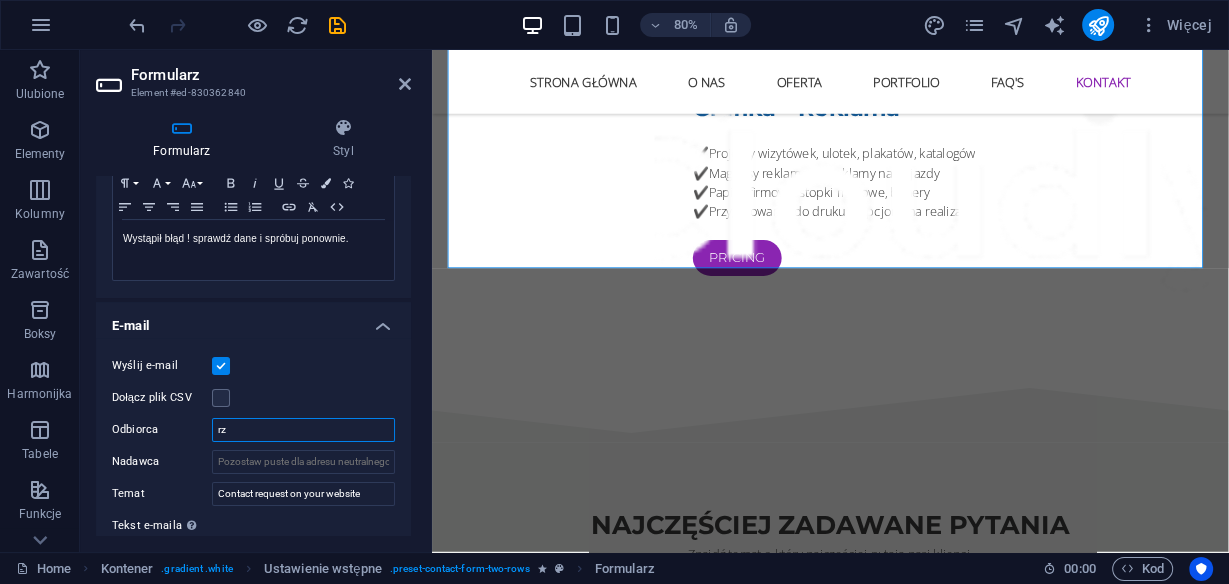 type on "r" 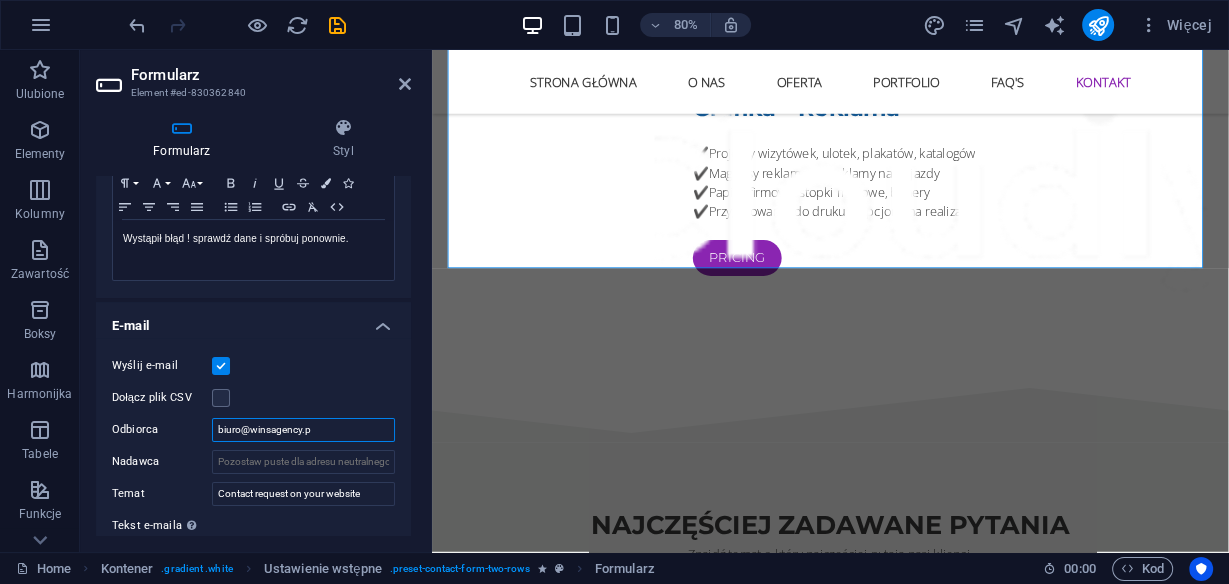 type on "[EMAIL]" 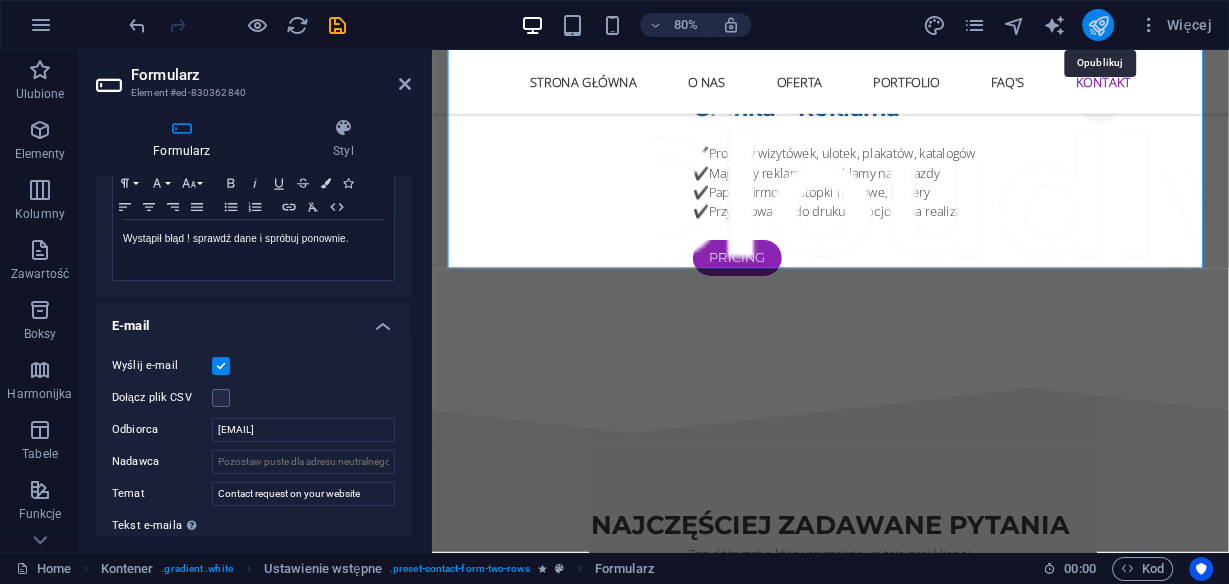 click at bounding box center (1098, 25) 